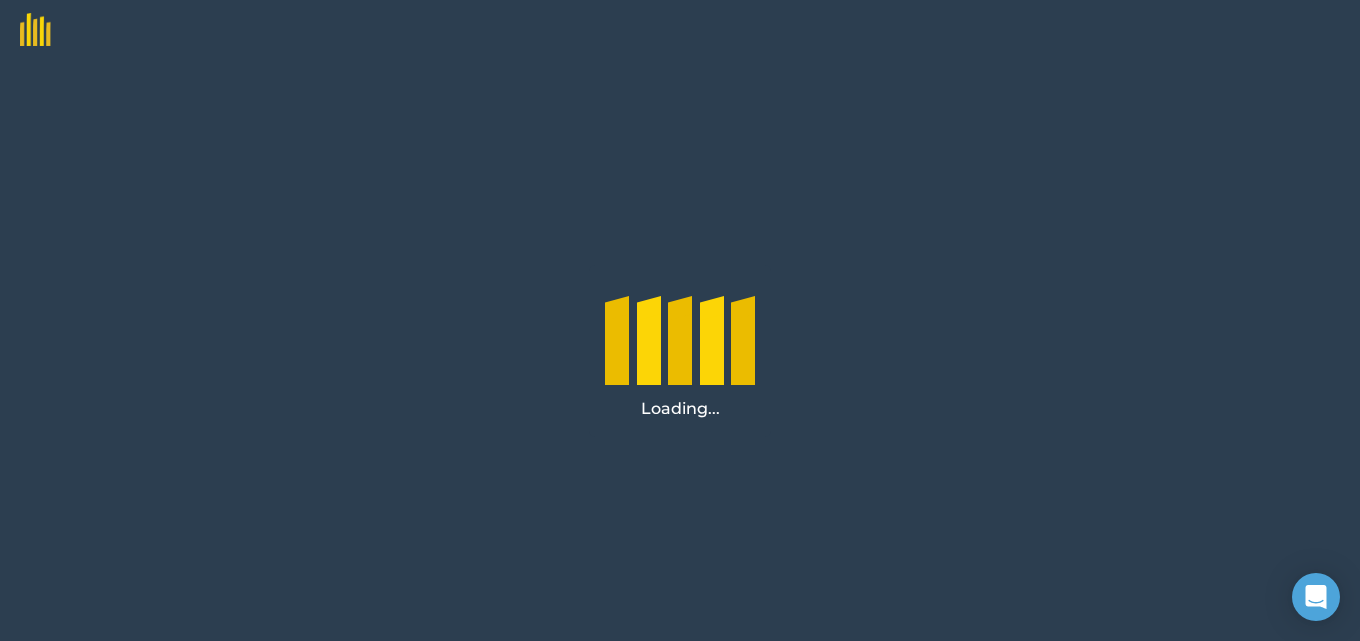 scroll, scrollTop: 0, scrollLeft: 0, axis: both 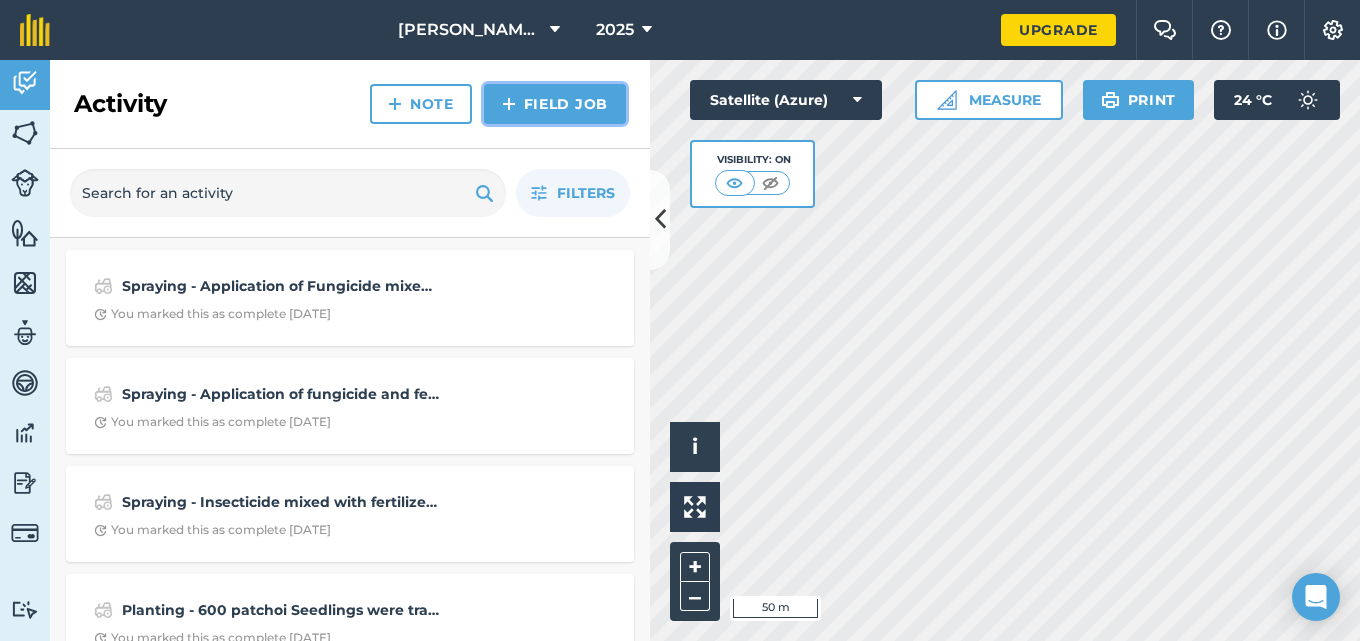 click on "Field Job" at bounding box center (555, 104) 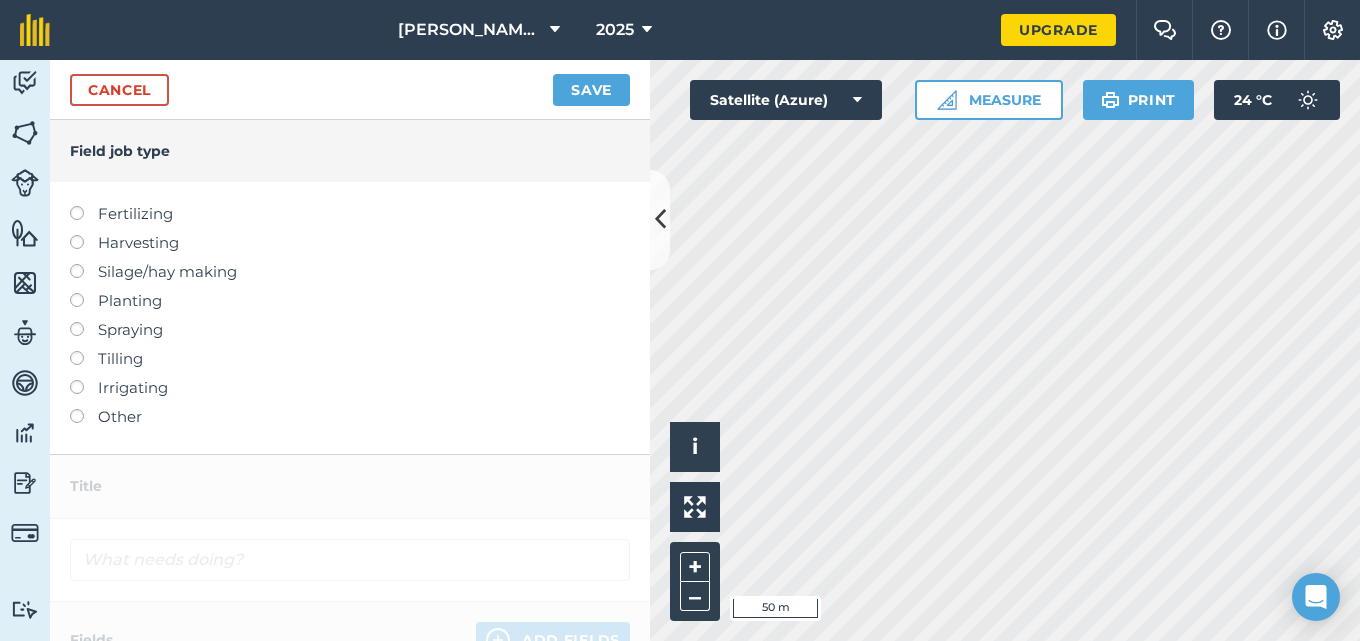 click at bounding box center [84, 206] 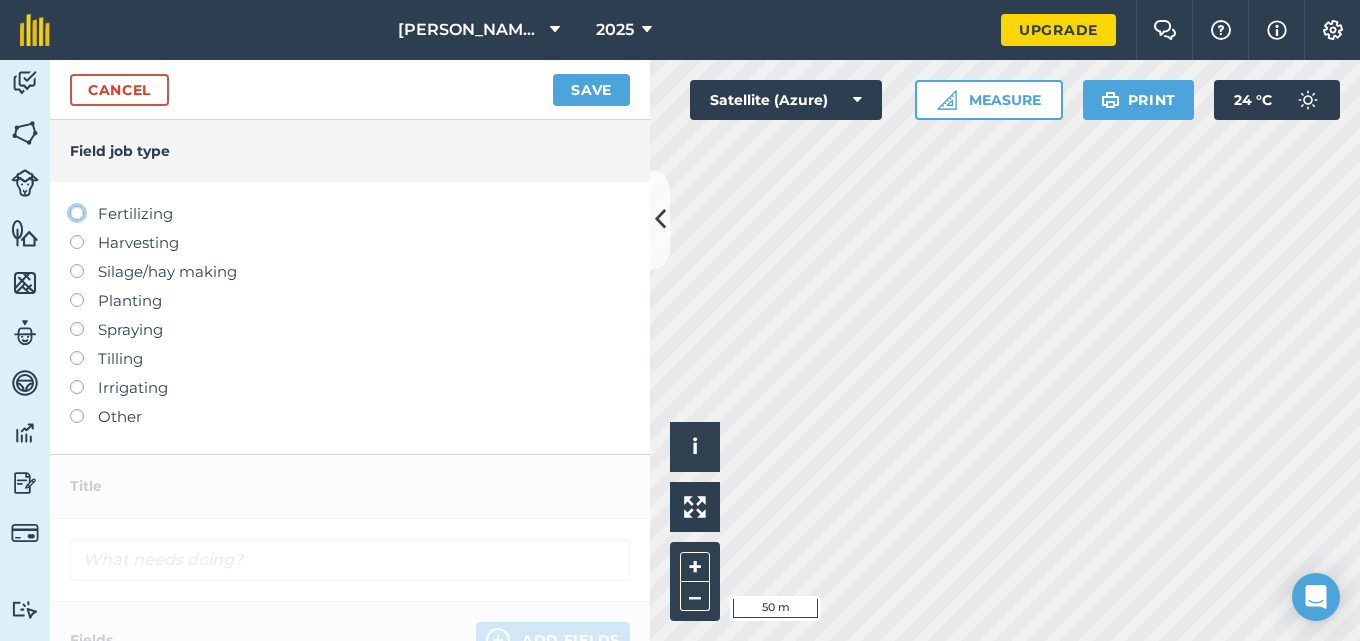 click on "Fertilizing" at bounding box center [-9943, 212] 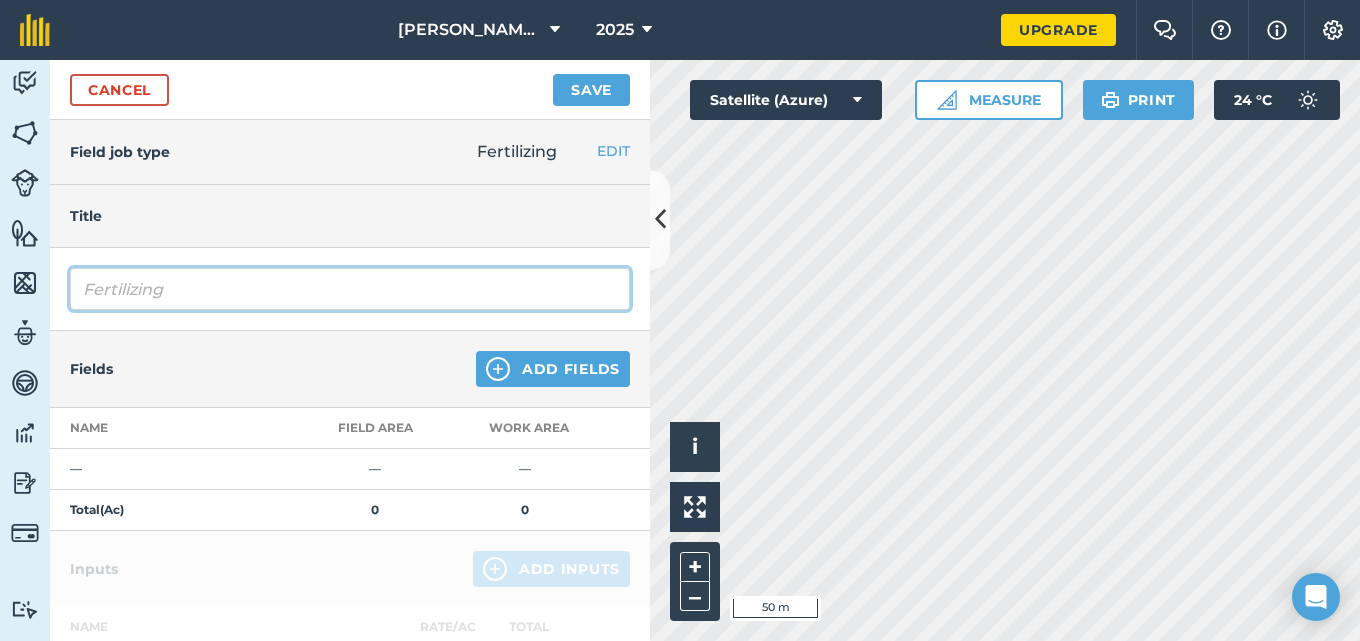 click on "Fertilizing" at bounding box center (350, 289) 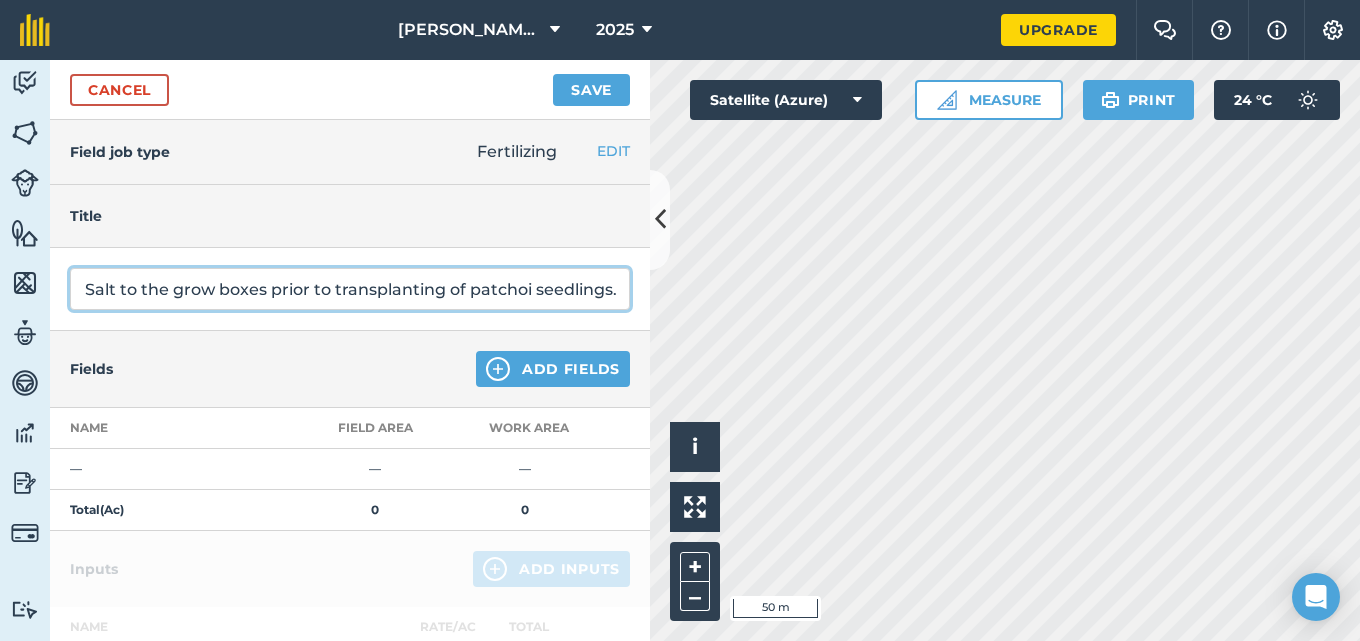 scroll, scrollTop: 0, scrollLeft: 462, axis: horizontal 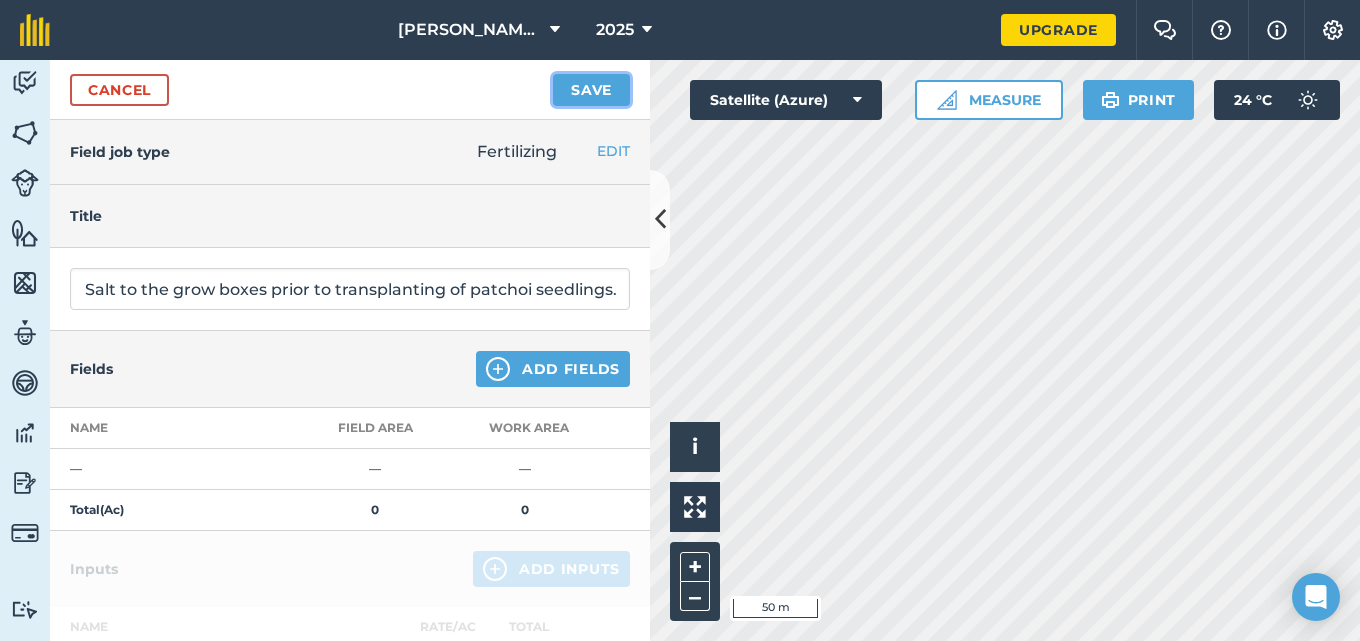 click on "Save" at bounding box center (591, 90) 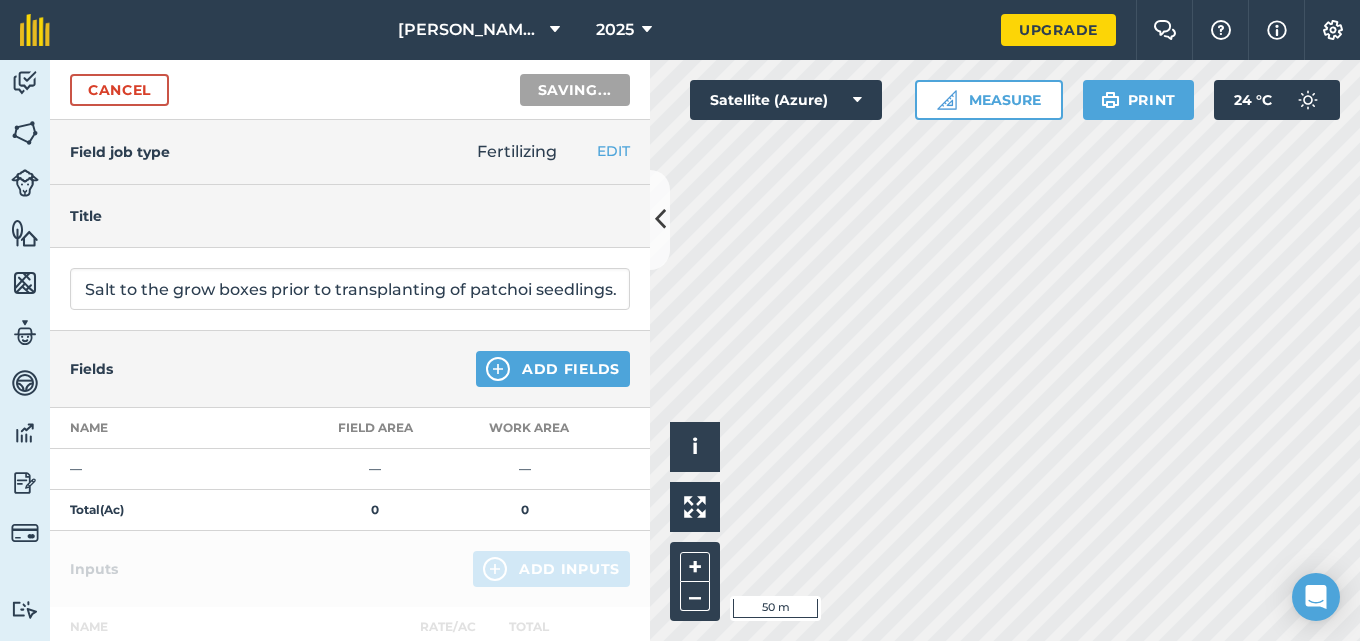 scroll, scrollTop: 0, scrollLeft: 0, axis: both 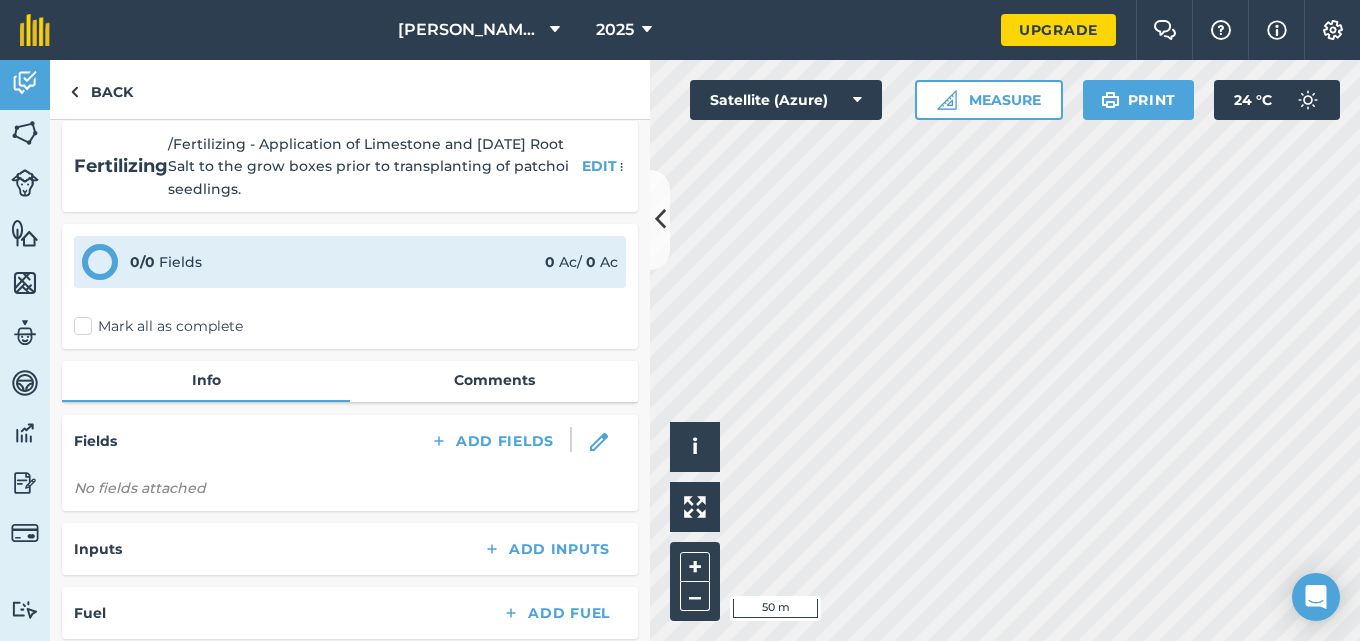 click on "Mark all as complete" at bounding box center (158, 326) 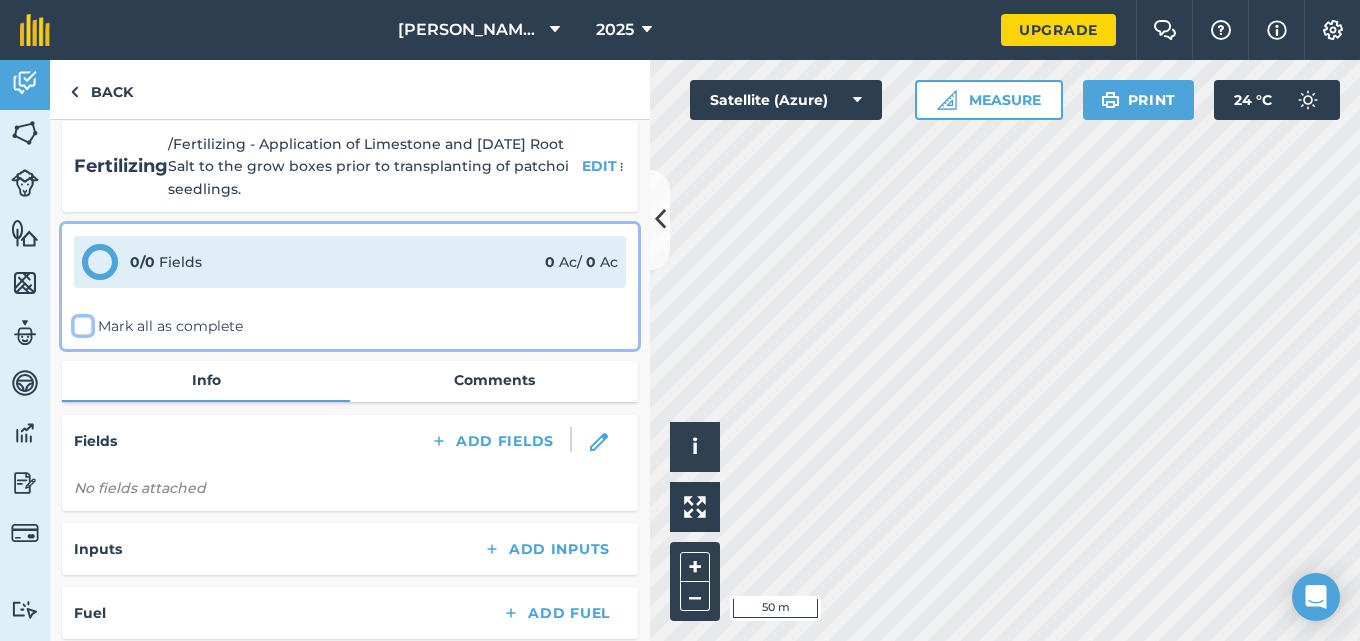 click on "Mark all as complete" at bounding box center (80, 333) 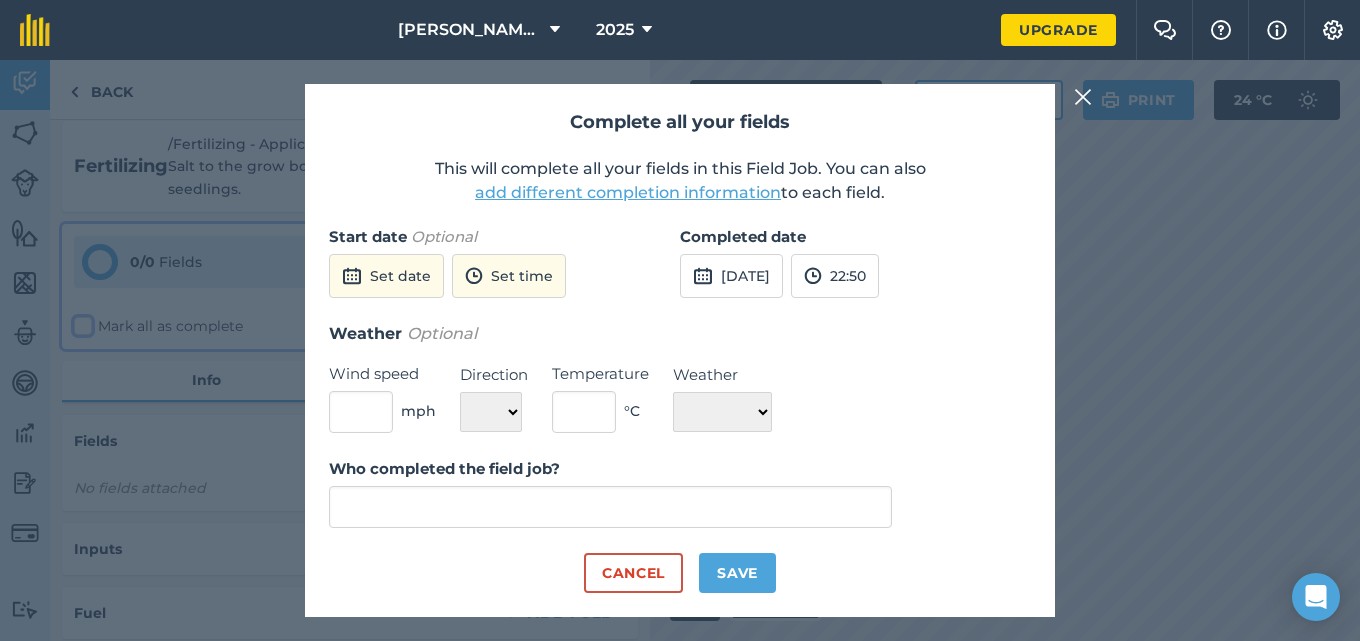 type on "[PERSON_NAME]" 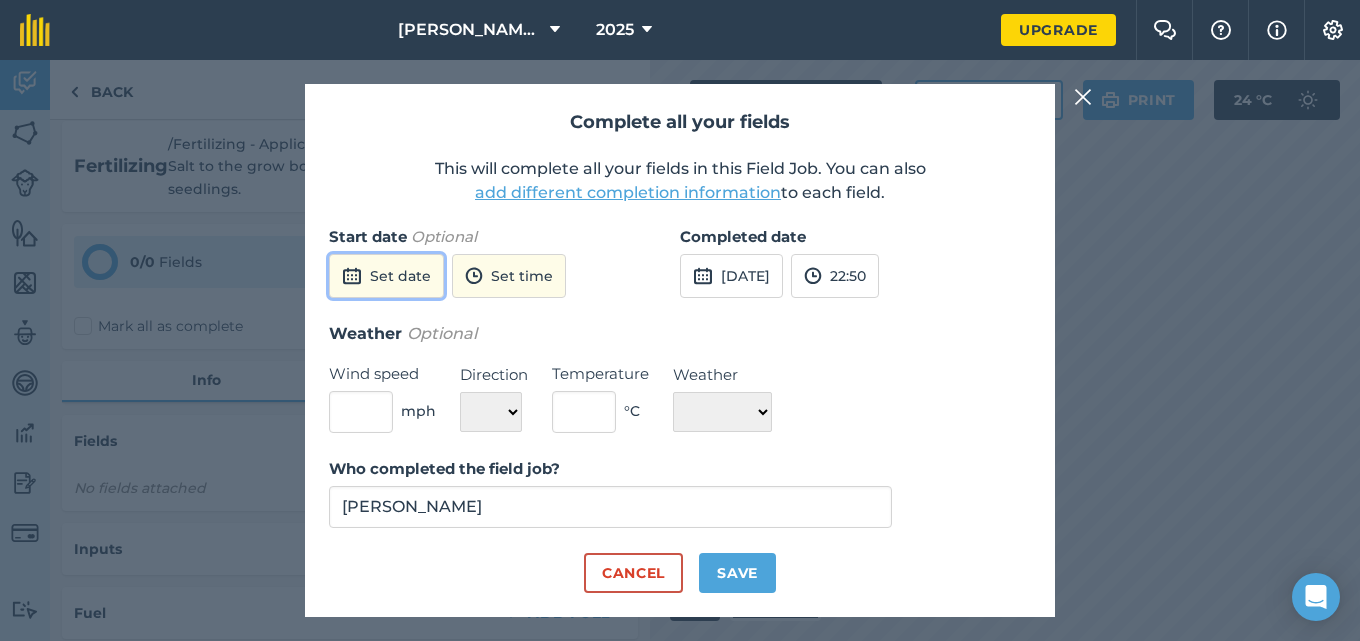 click on "Set date" at bounding box center [386, 276] 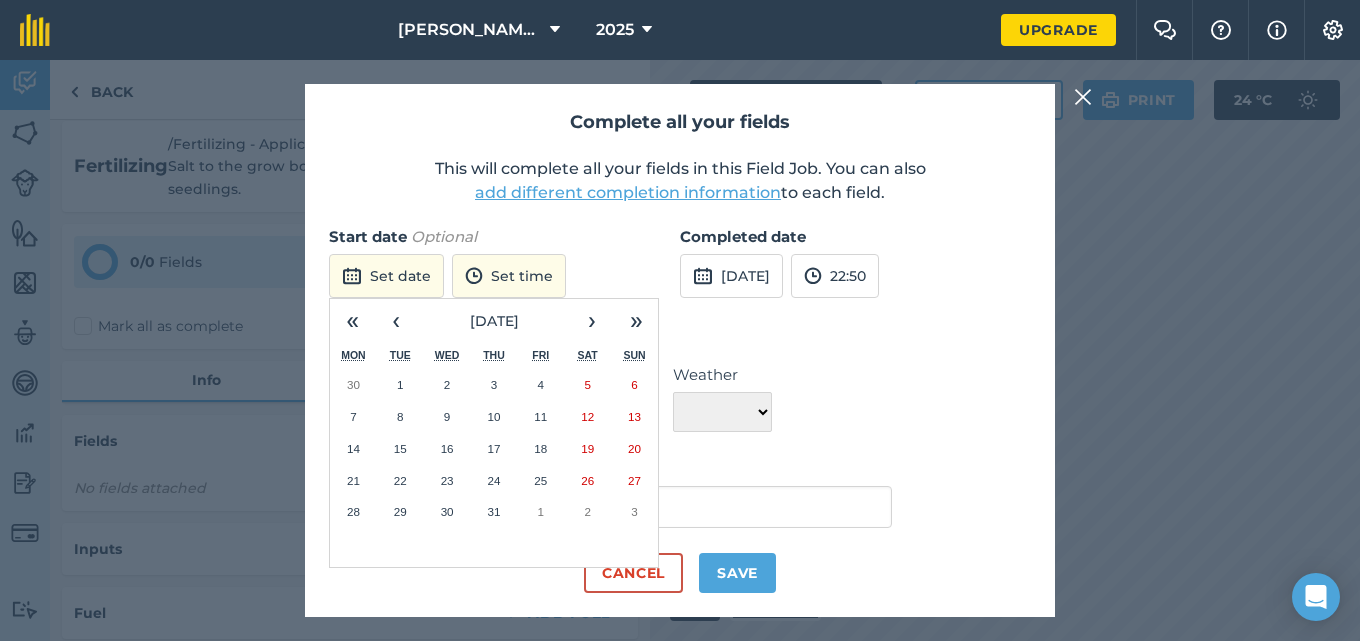 click on "27" at bounding box center [634, 480] 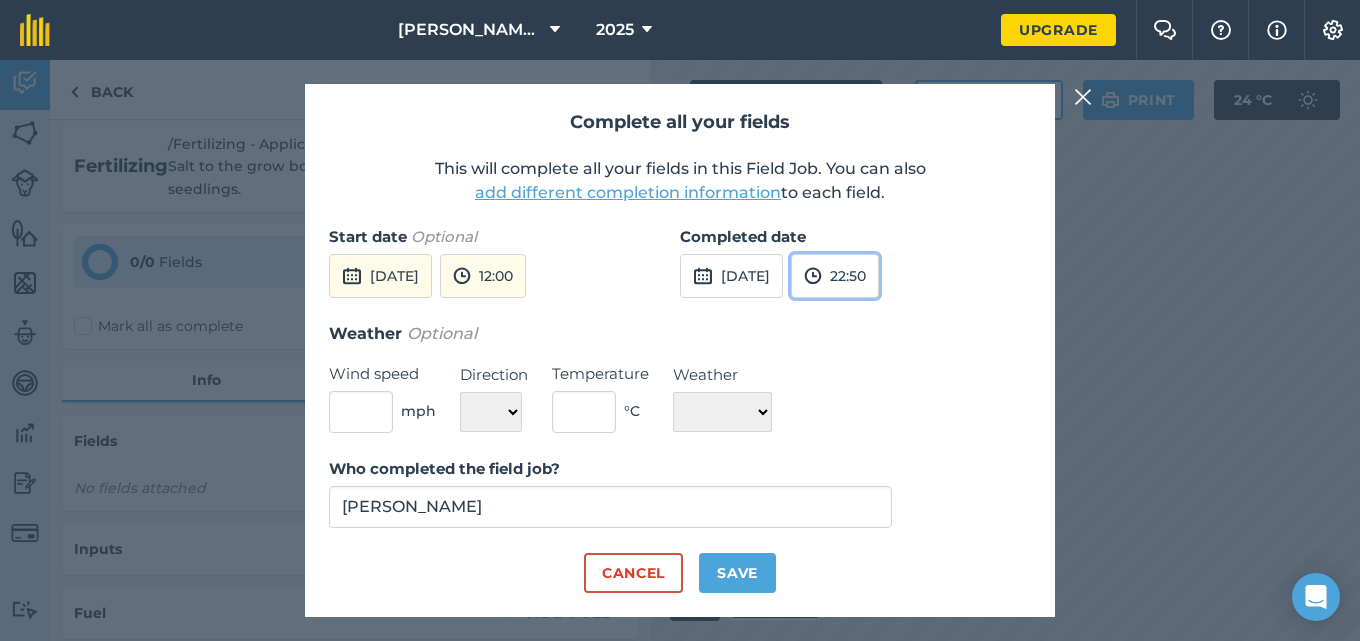 click on "22:50" at bounding box center [835, 276] 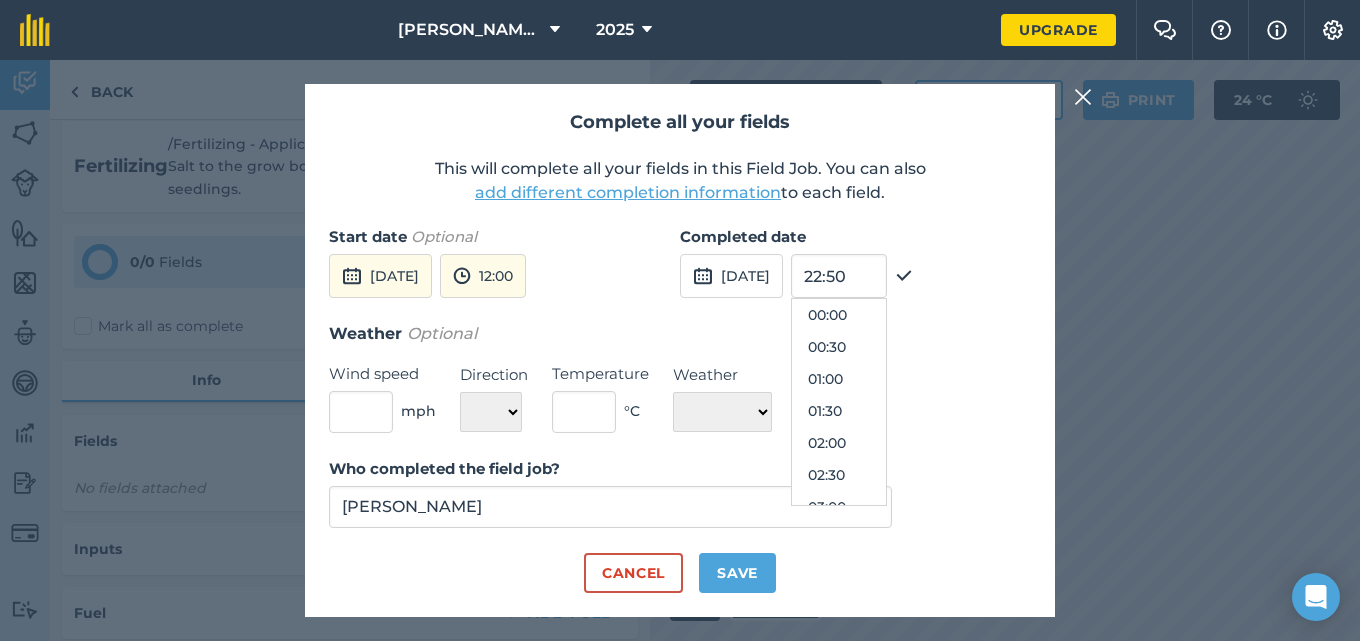 scroll, scrollTop: 1330, scrollLeft: 0, axis: vertical 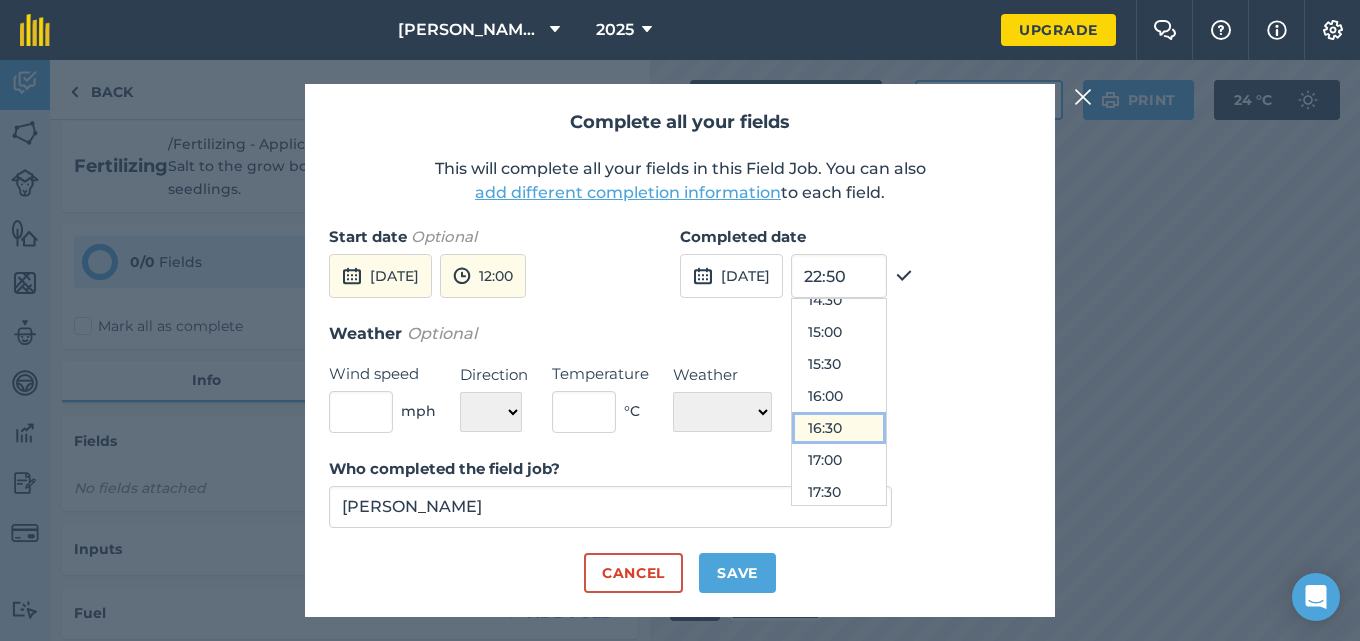click on "16:30" at bounding box center [839, 428] 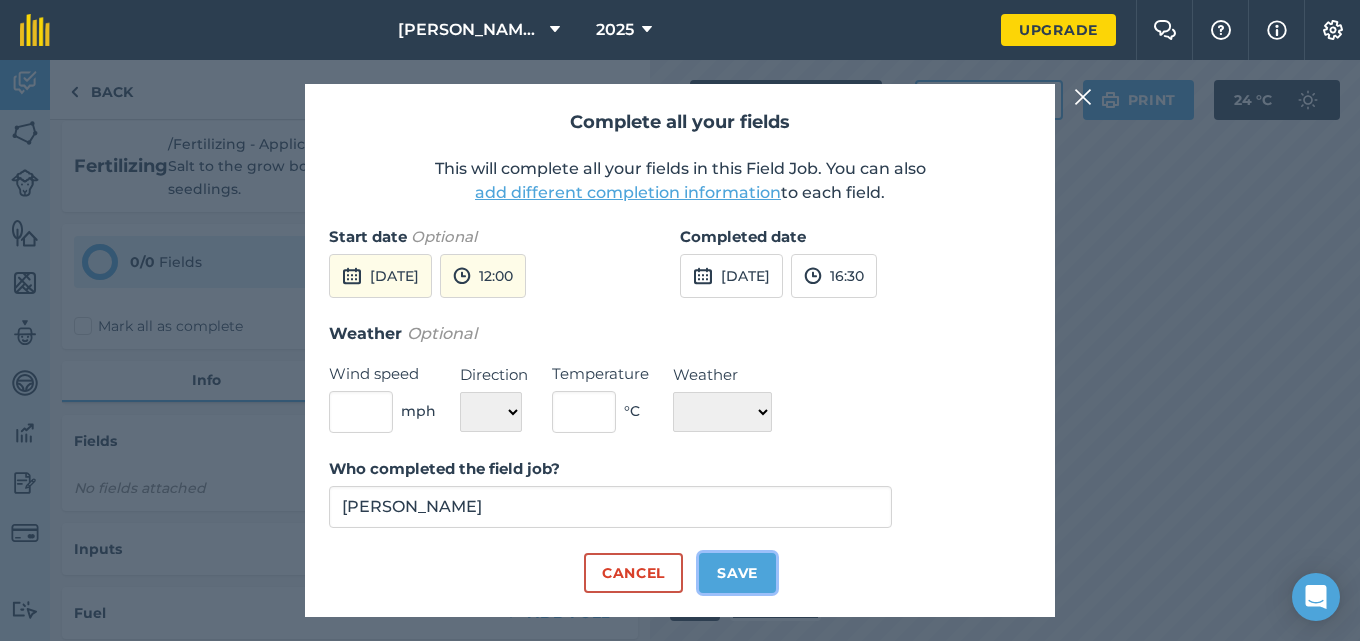 click on "Save" at bounding box center [737, 573] 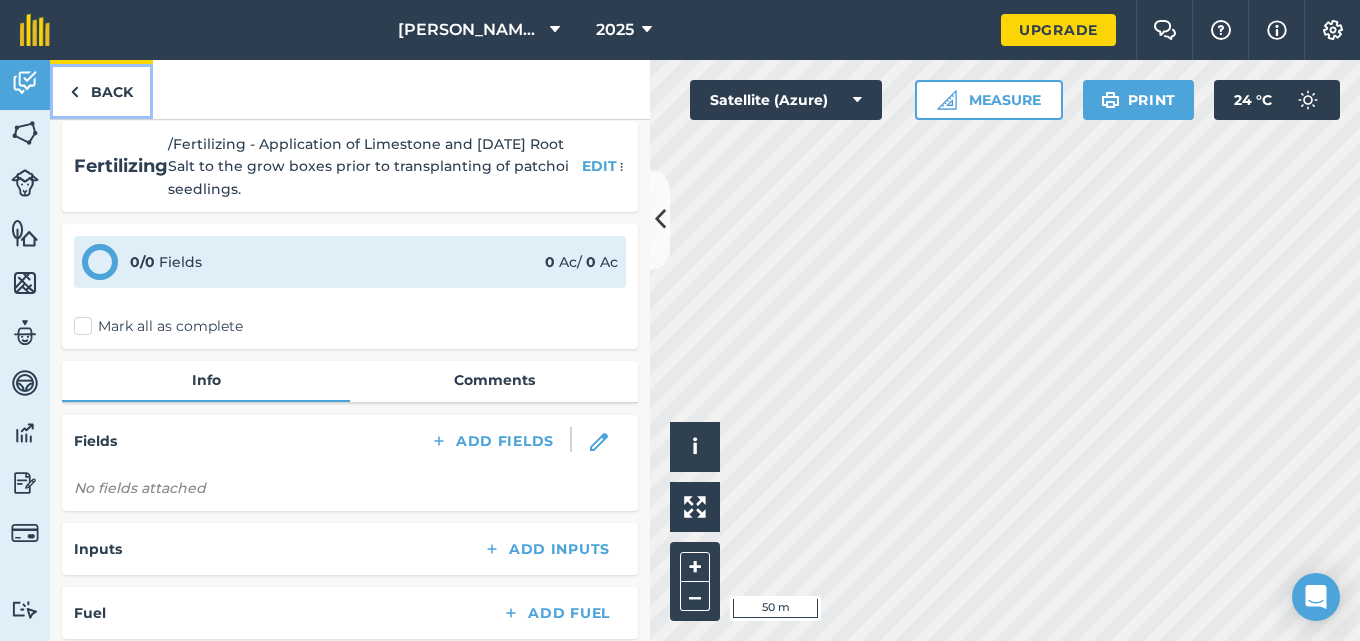 click on "Back" at bounding box center (101, 89) 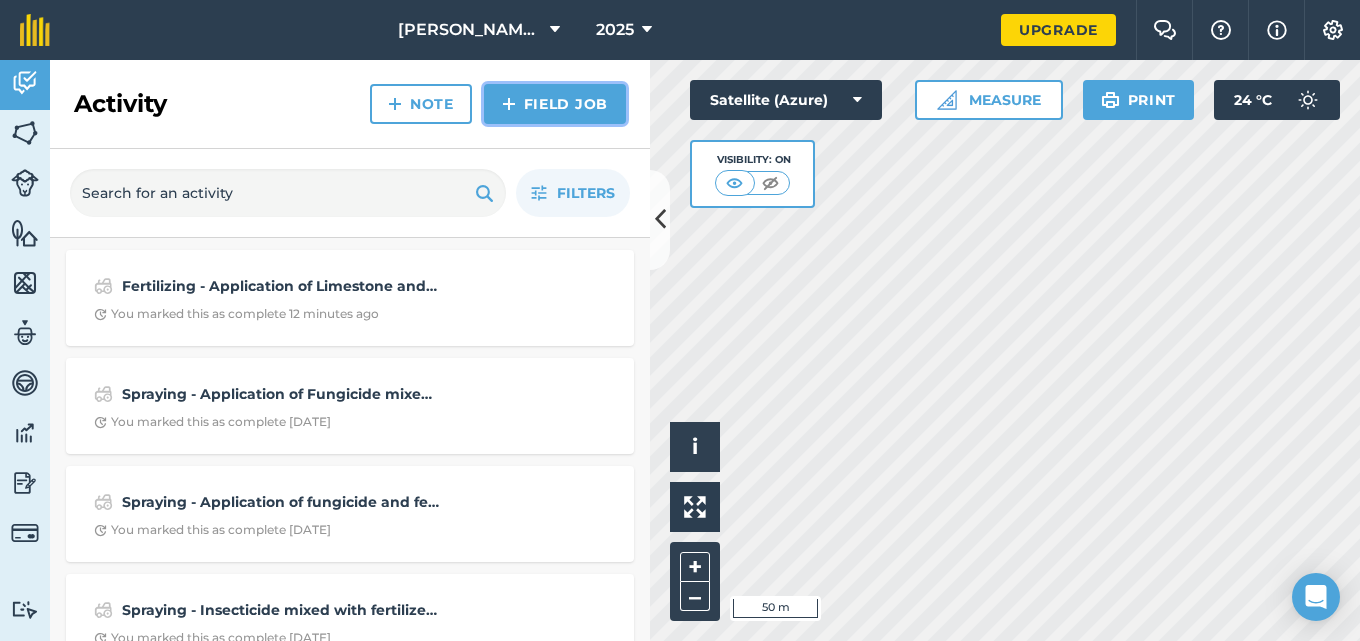 click on "Field Job" at bounding box center (555, 104) 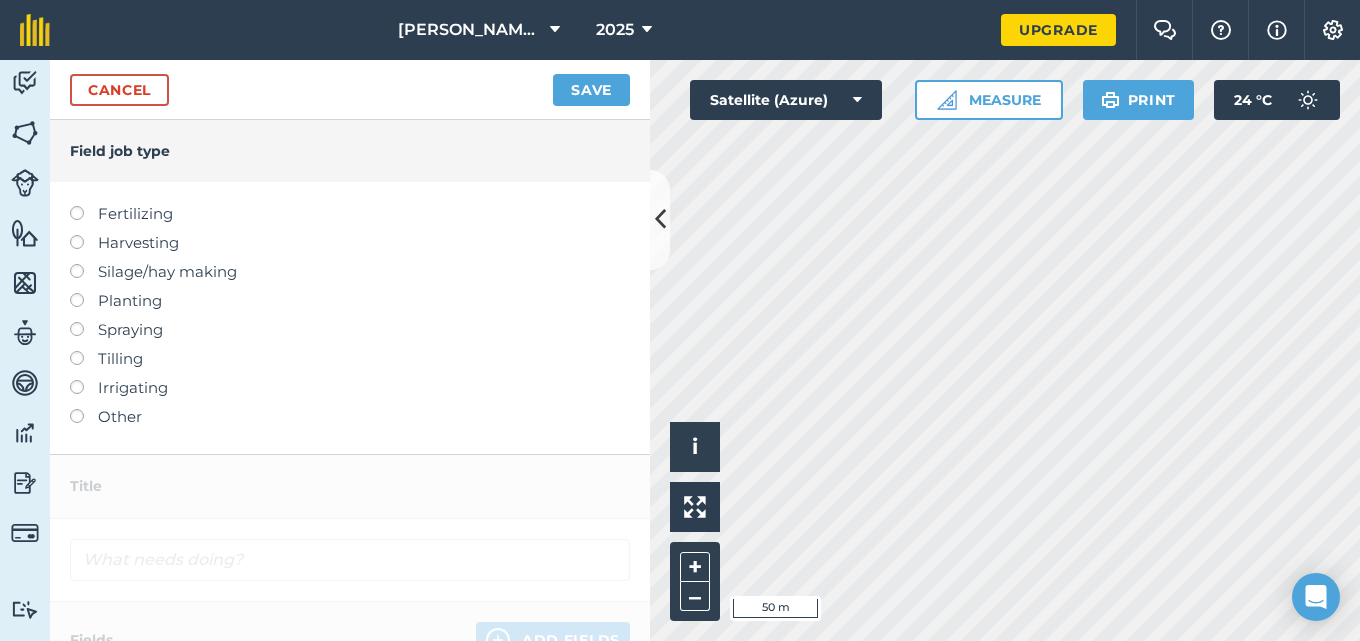 click at bounding box center [84, 293] 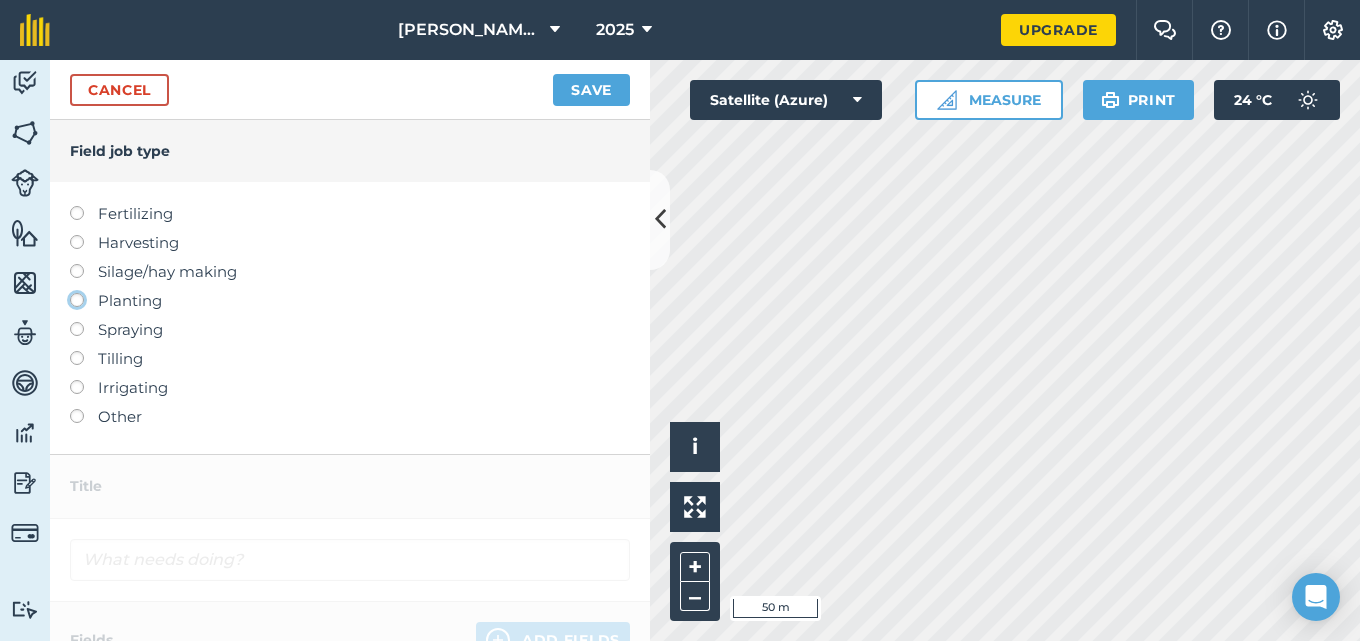click on "Planting" at bounding box center (-9943, 299) 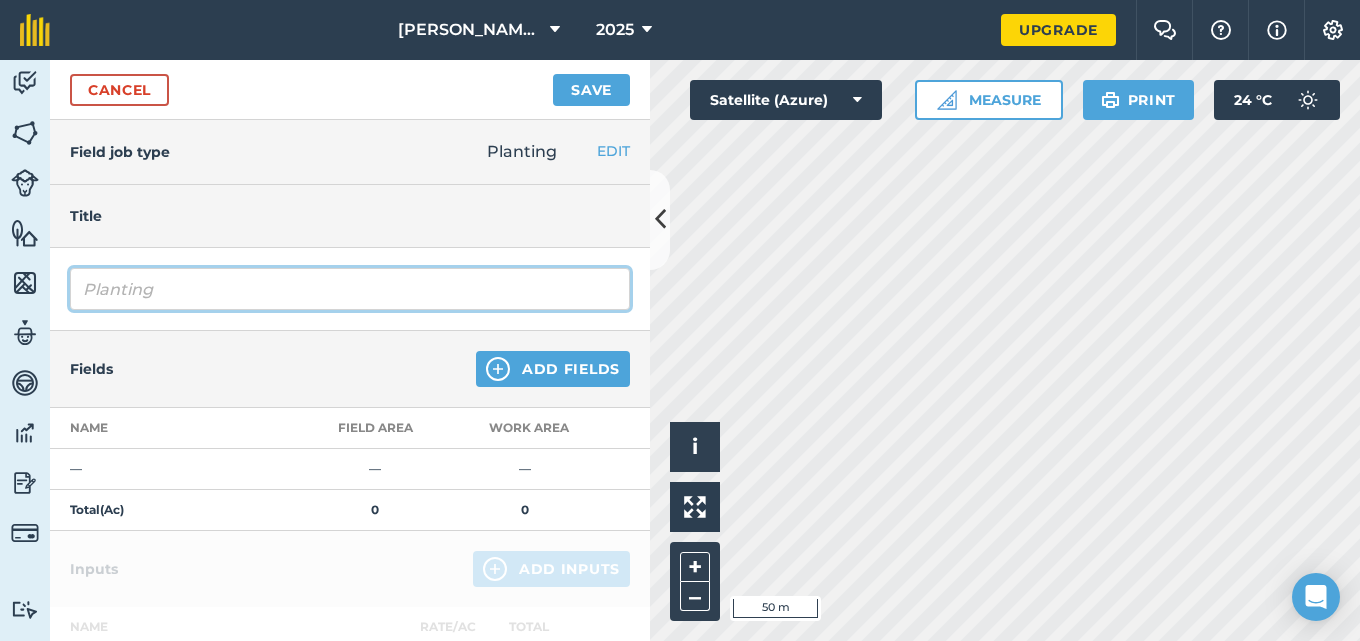 click on "Planting" at bounding box center [350, 289] 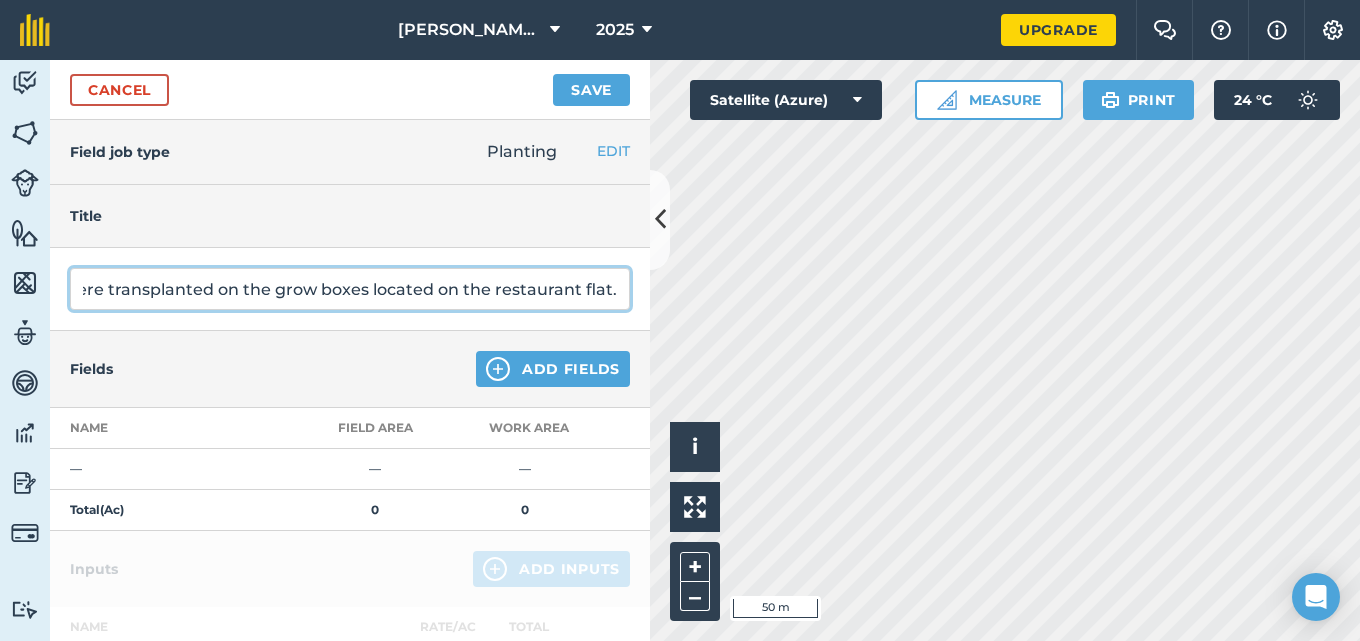 scroll, scrollTop: 0, scrollLeft: 300, axis: horizontal 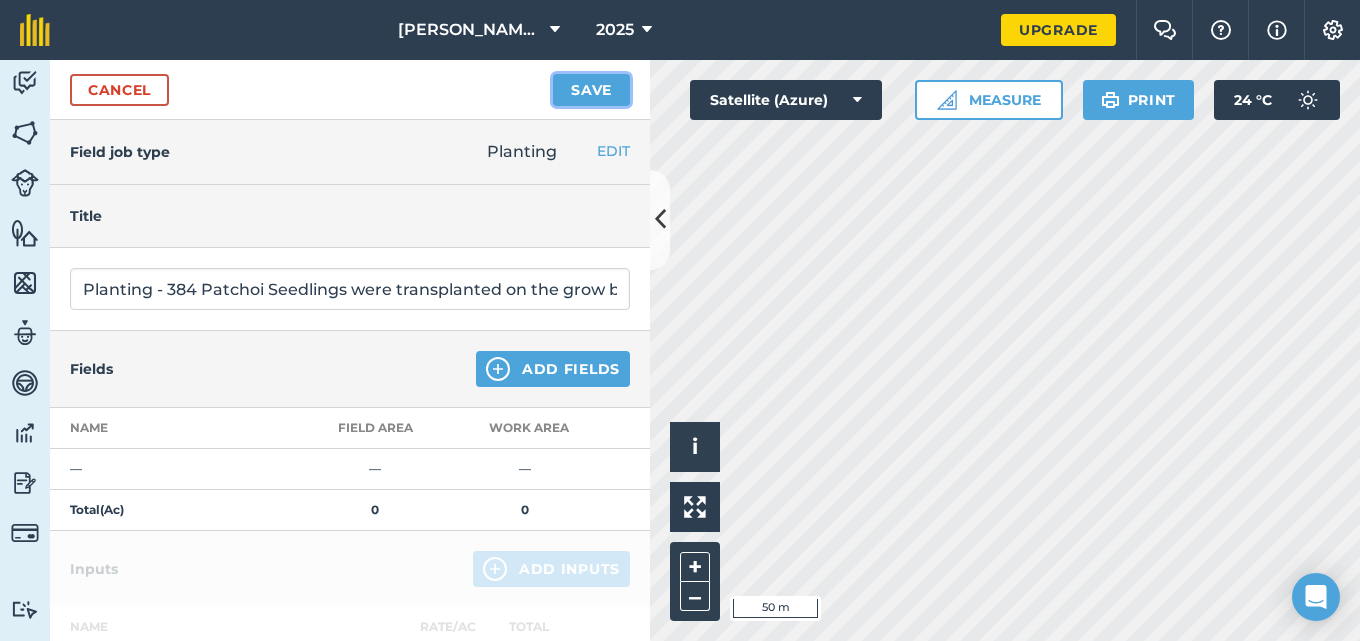 click on "Save" at bounding box center (591, 90) 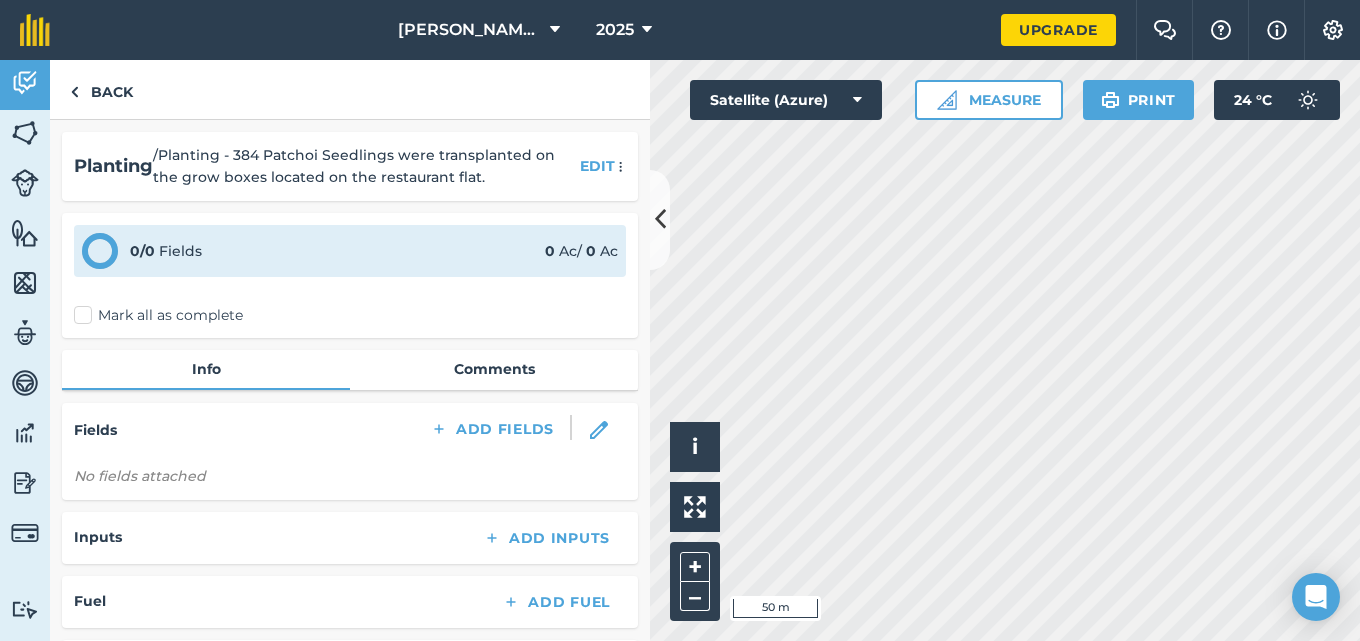 click on "Mark all as complete" at bounding box center (158, 315) 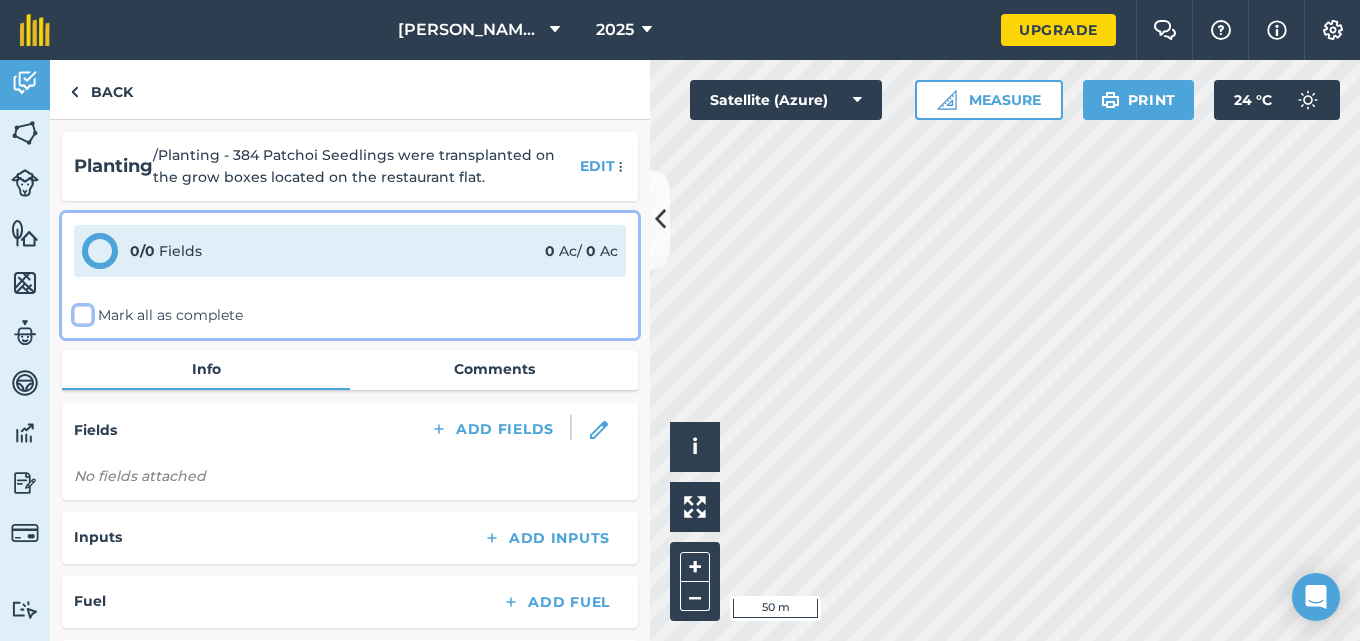 click on "Mark all as complete" at bounding box center (80, 311) 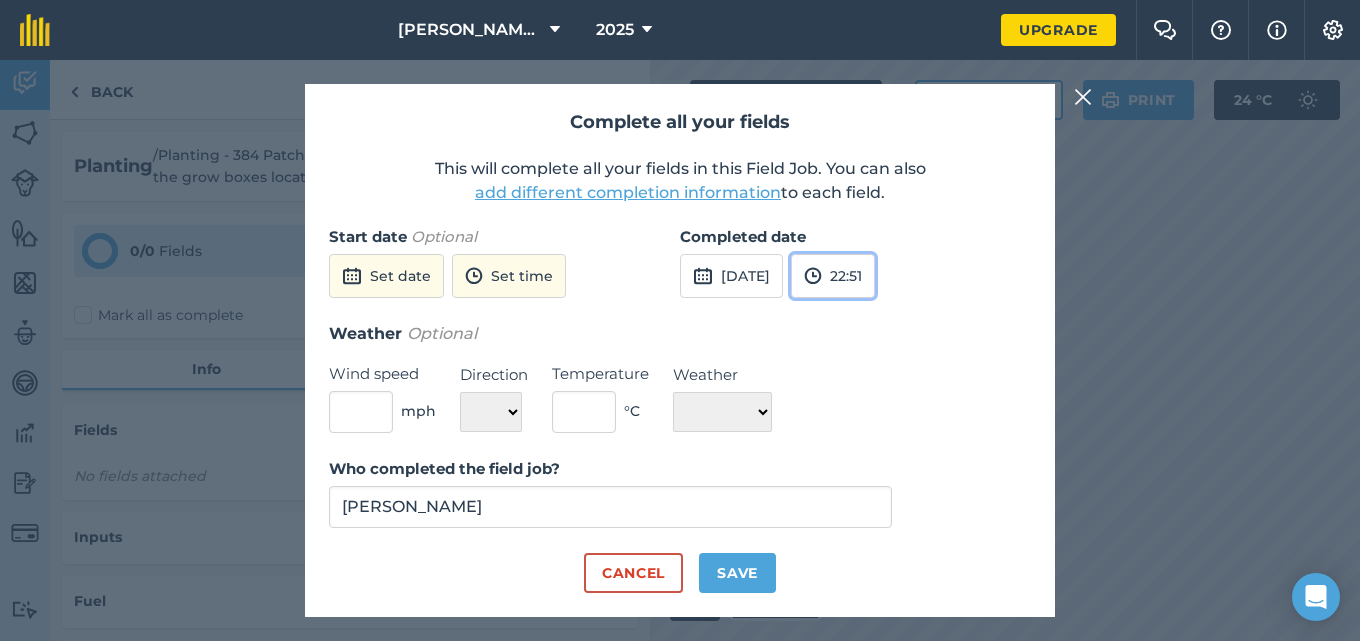 click on "22:51" at bounding box center [833, 276] 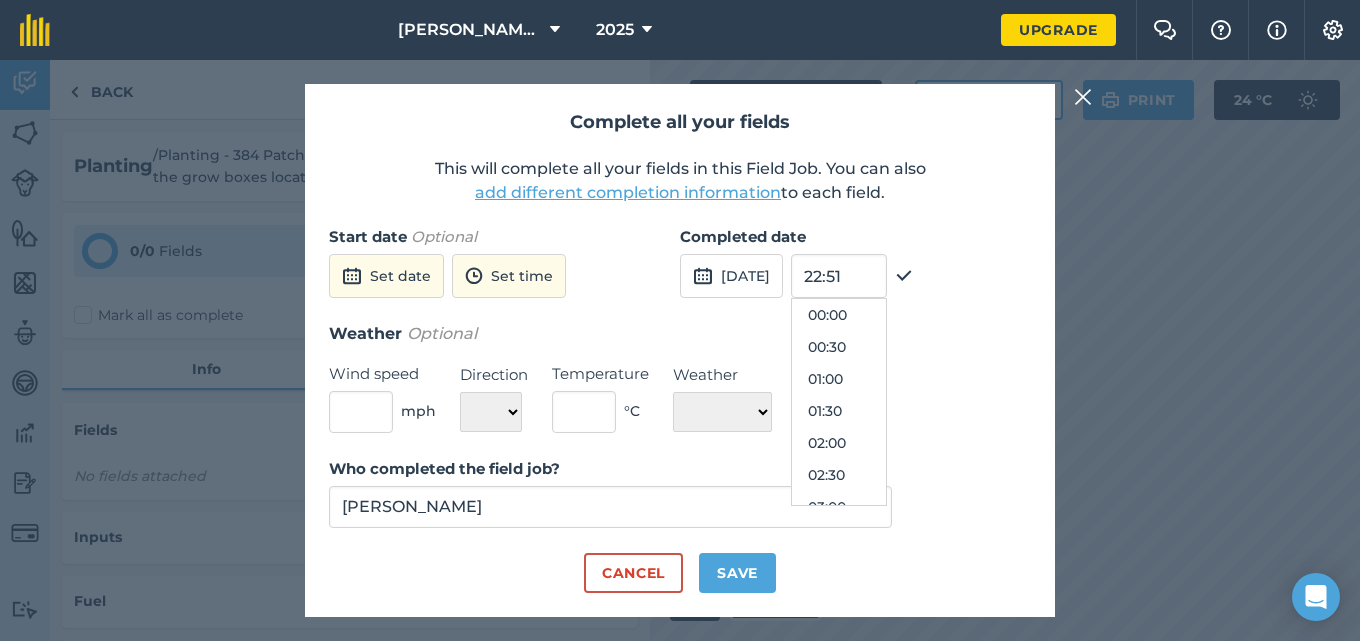 scroll, scrollTop: 1330, scrollLeft: 0, axis: vertical 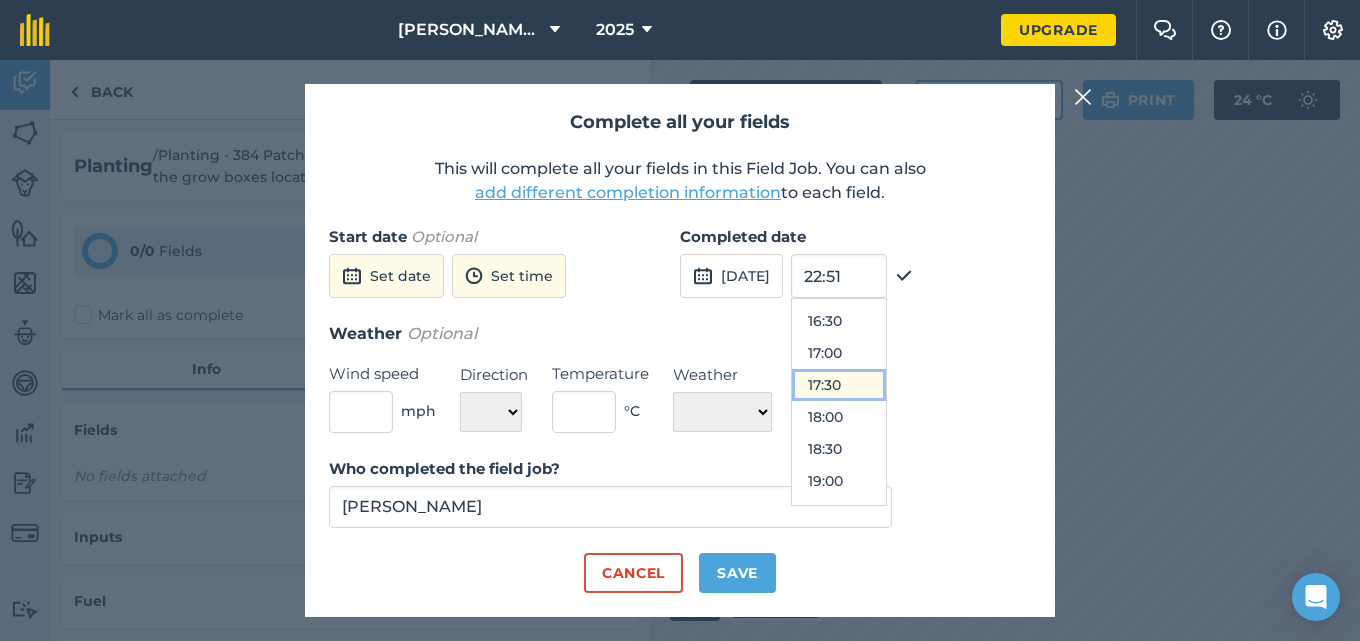 click on "17:30" at bounding box center (839, 385) 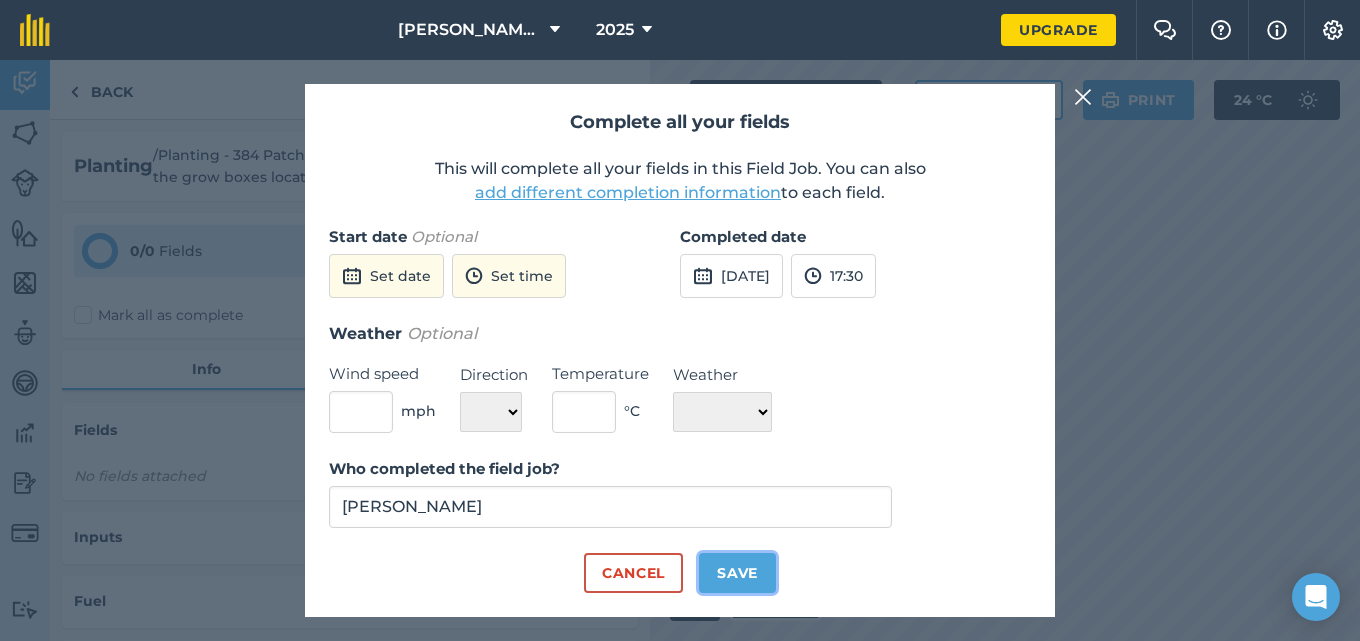 click on "Save" at bounding box center (737, 573) 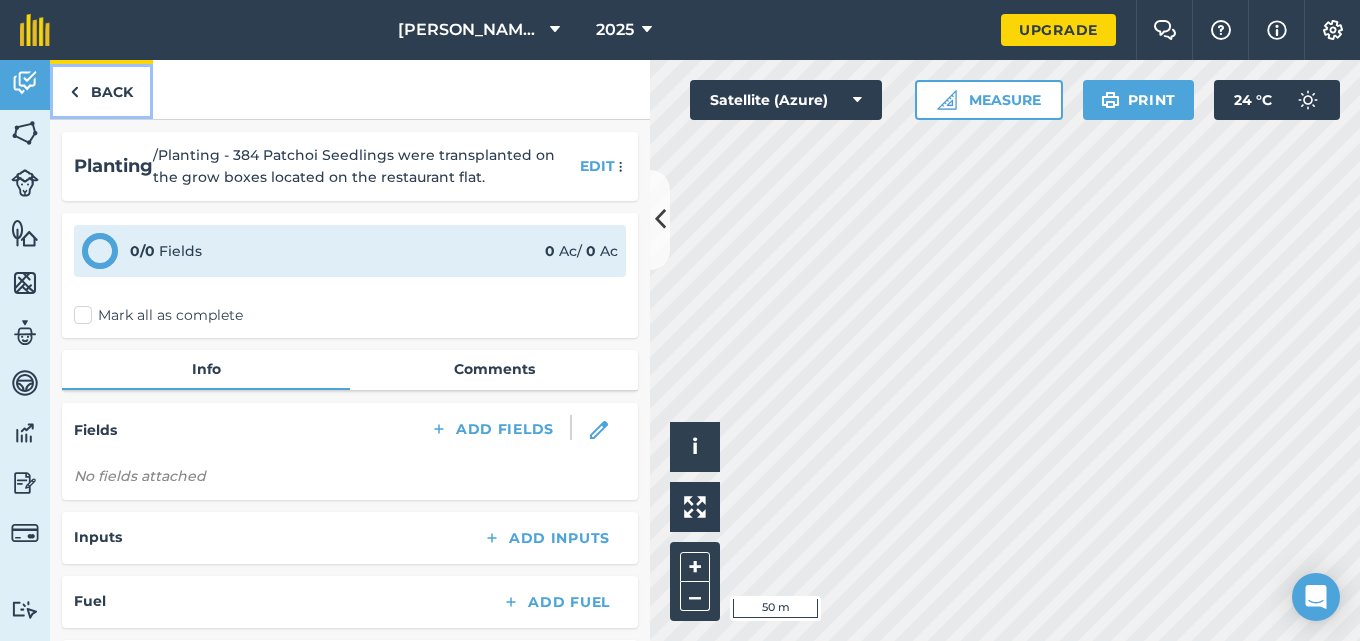click on "Back" at bounding box center [101, 89] 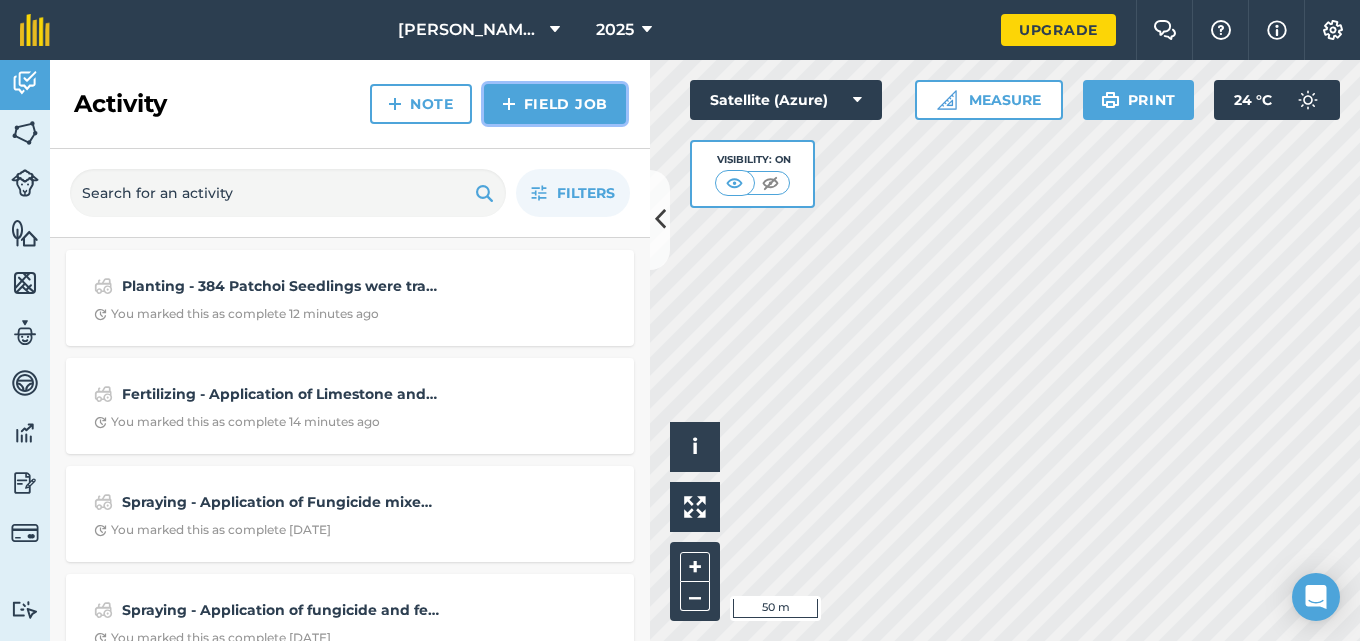 click on "Field Job" at bounding box center [555, 104] 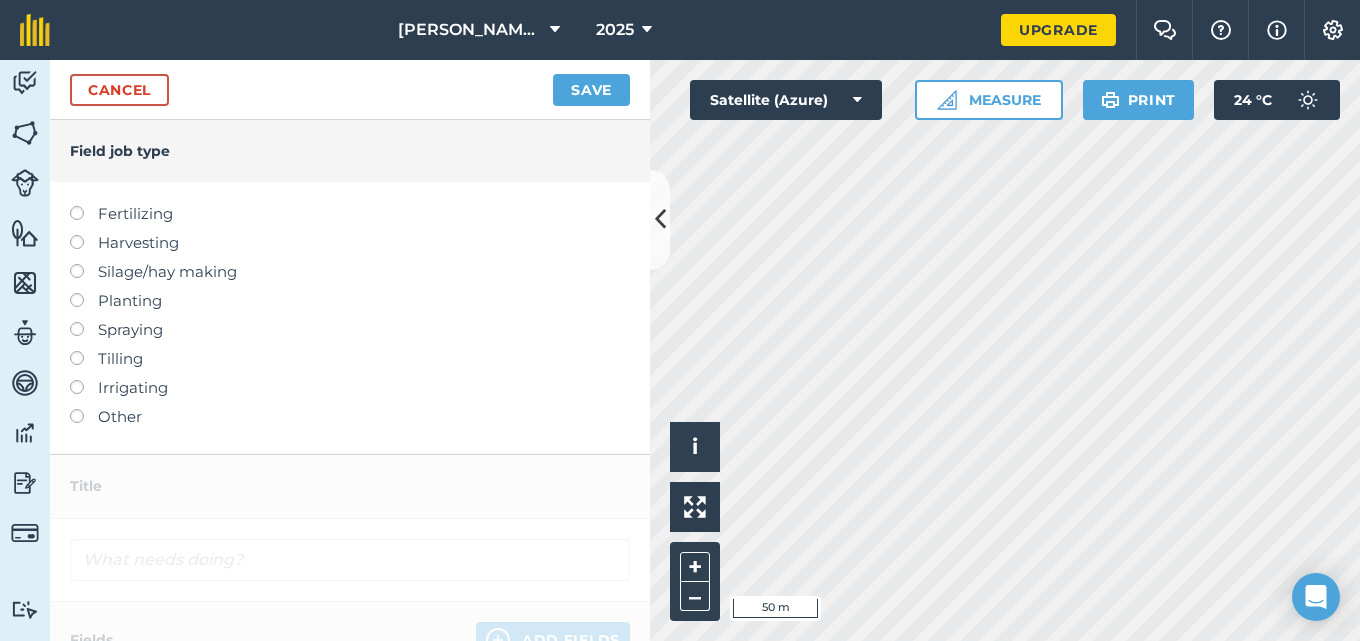 click at bounding box center (84, 322) 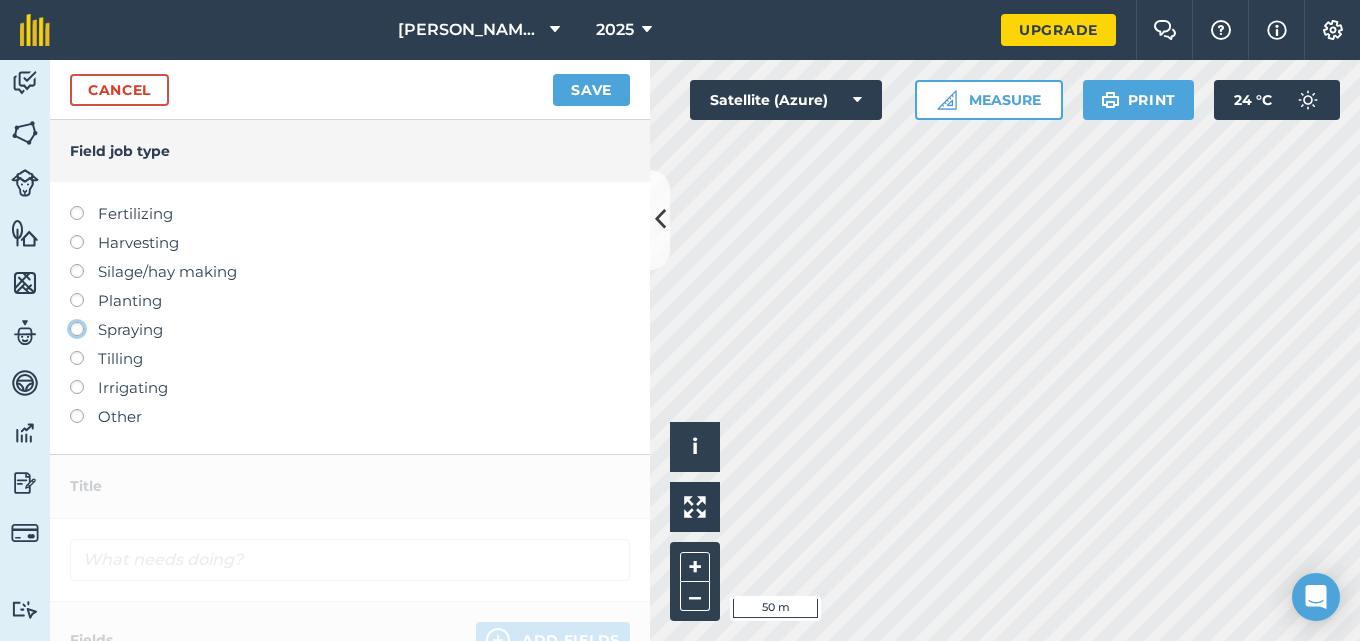 click on "Spraying" at bounding box center [-9943, 328] 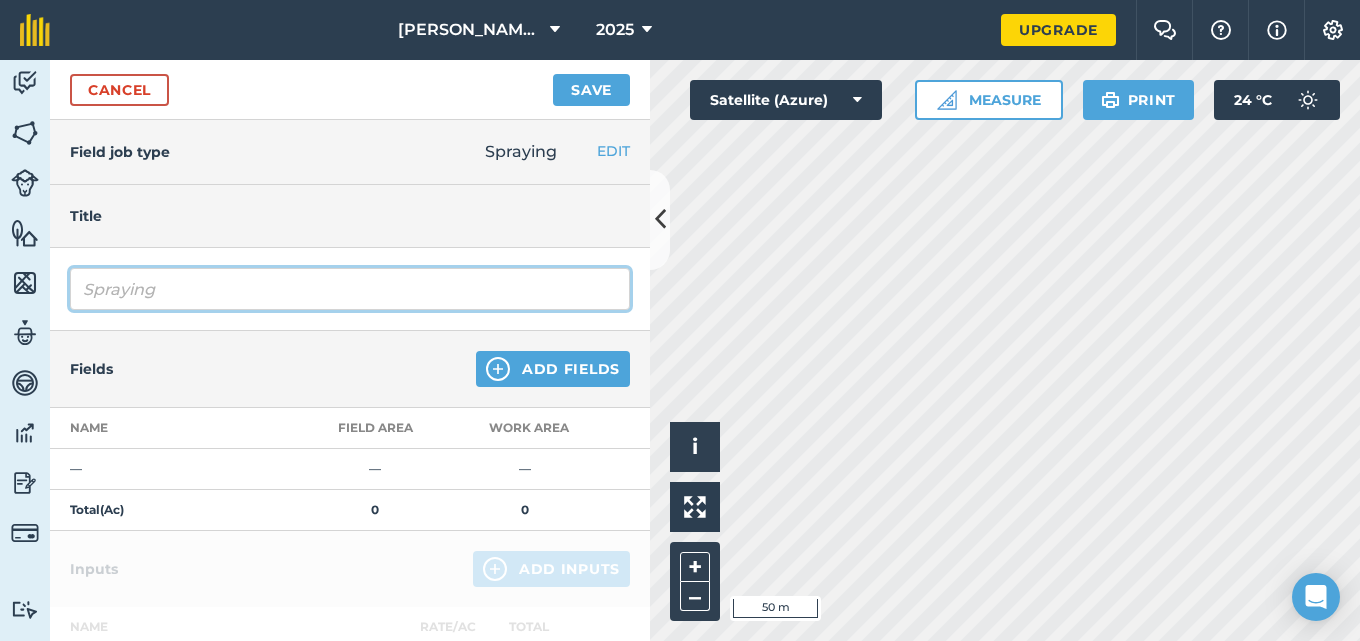 click on "Spraying" at bounding box center (350, 289) 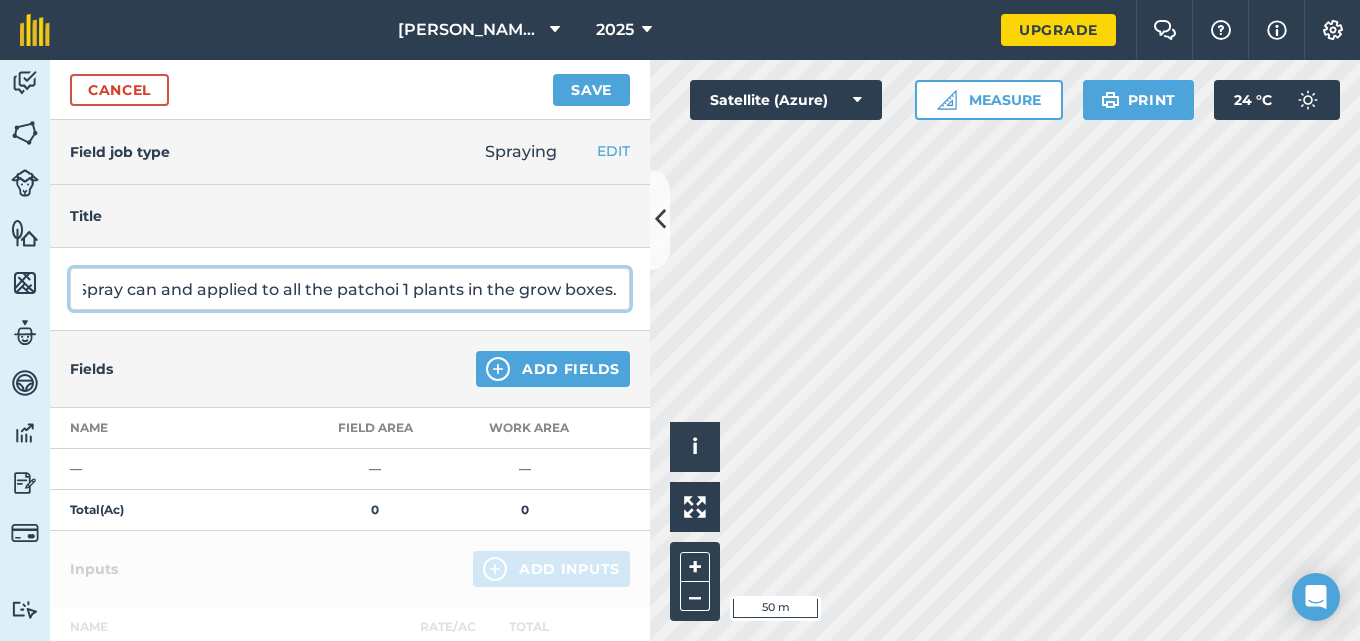 scroll, scrollTop: 0, scrollLeft: 860, axis: horizontal 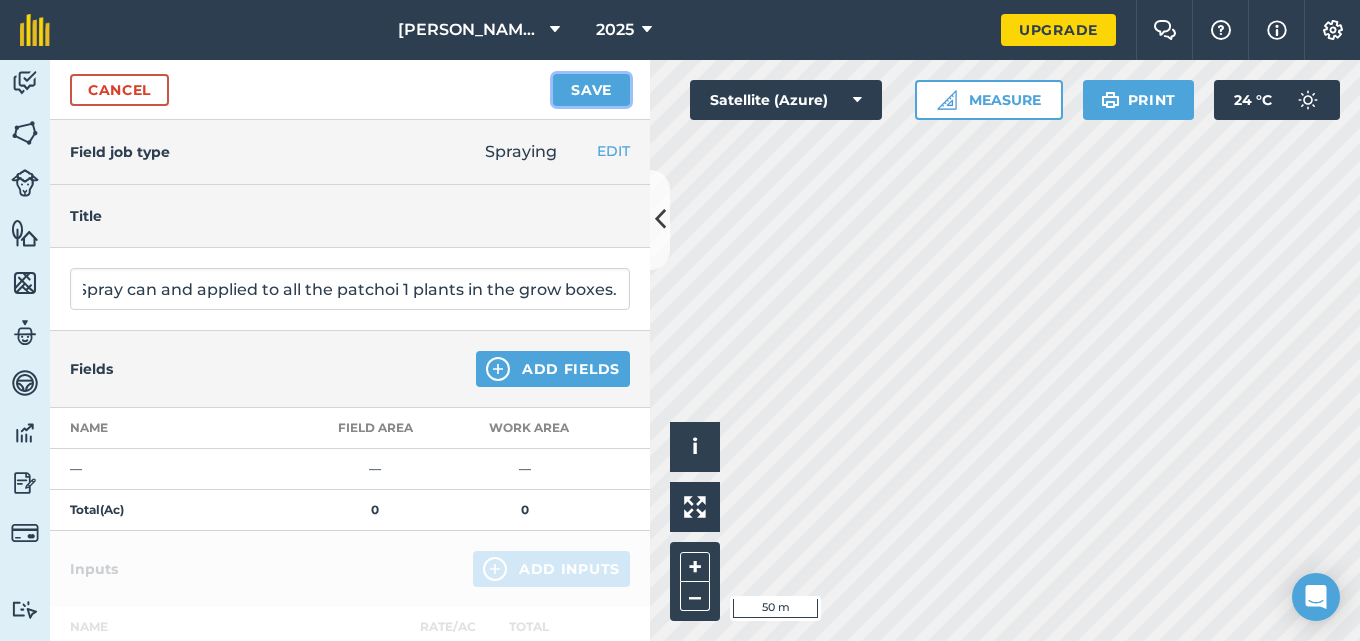 click on "Save" at bounding box center [591, 90] 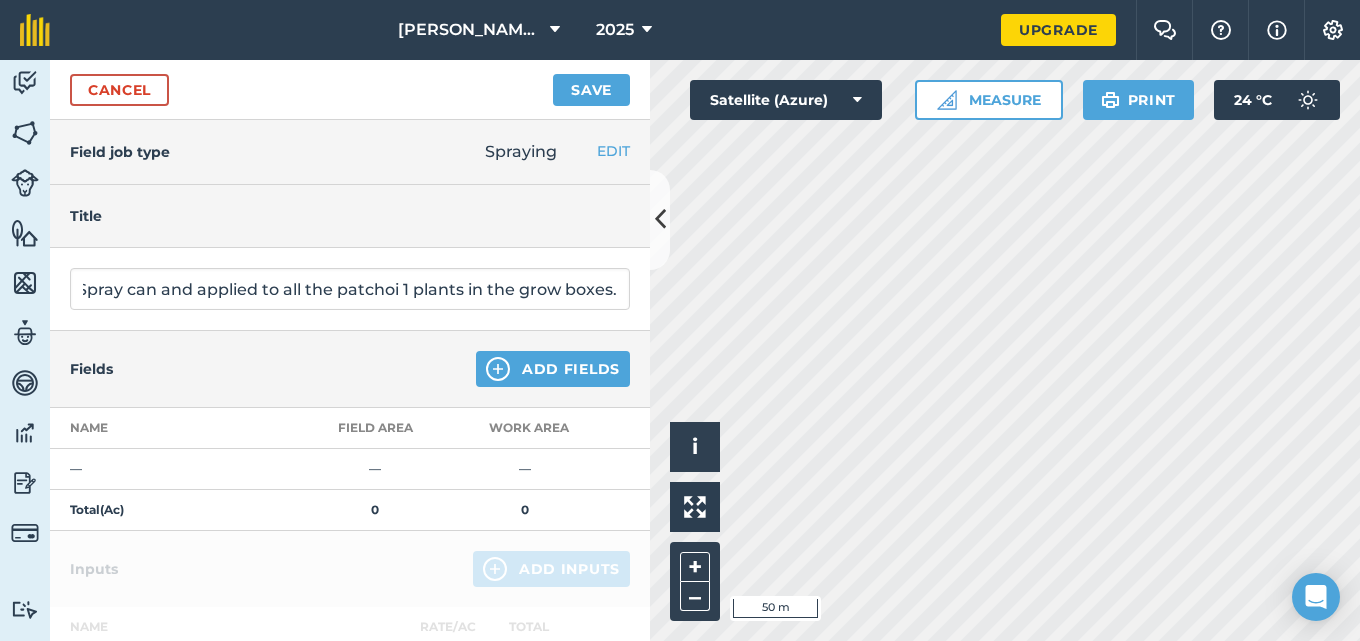 scroll, scrollTop: 0, scrollLeft: 0, axis: both 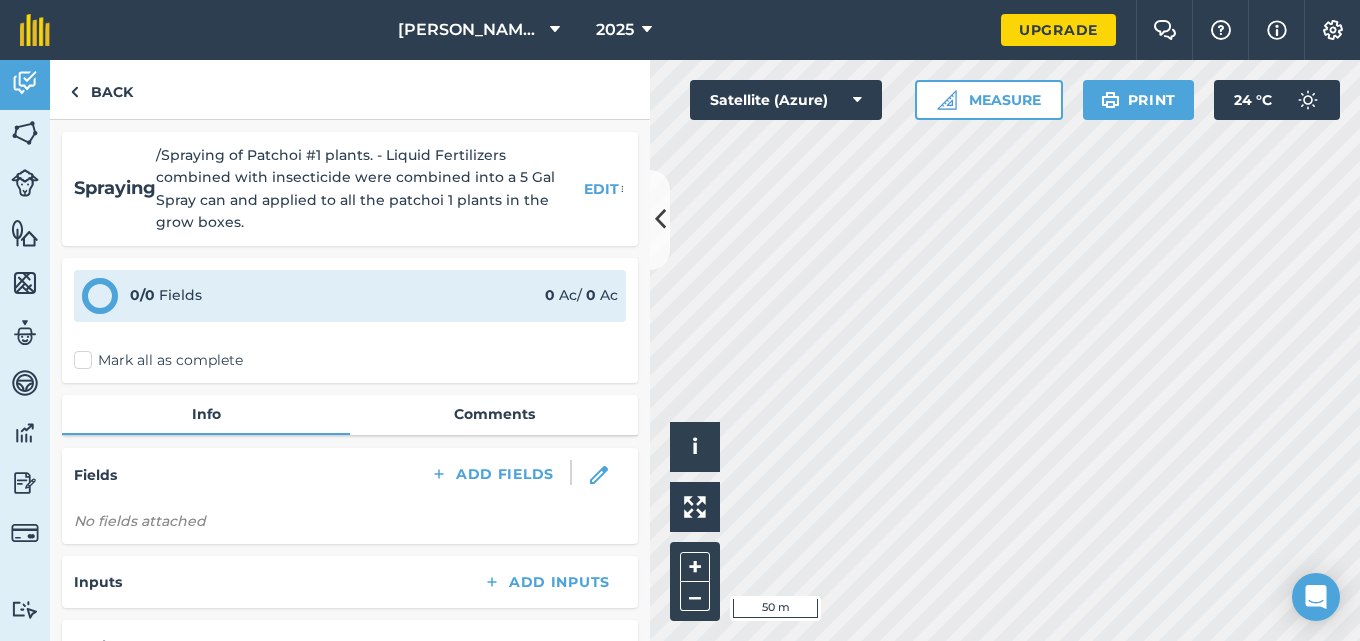 click on "Mark all as complete" at bounding box center [158, 360] 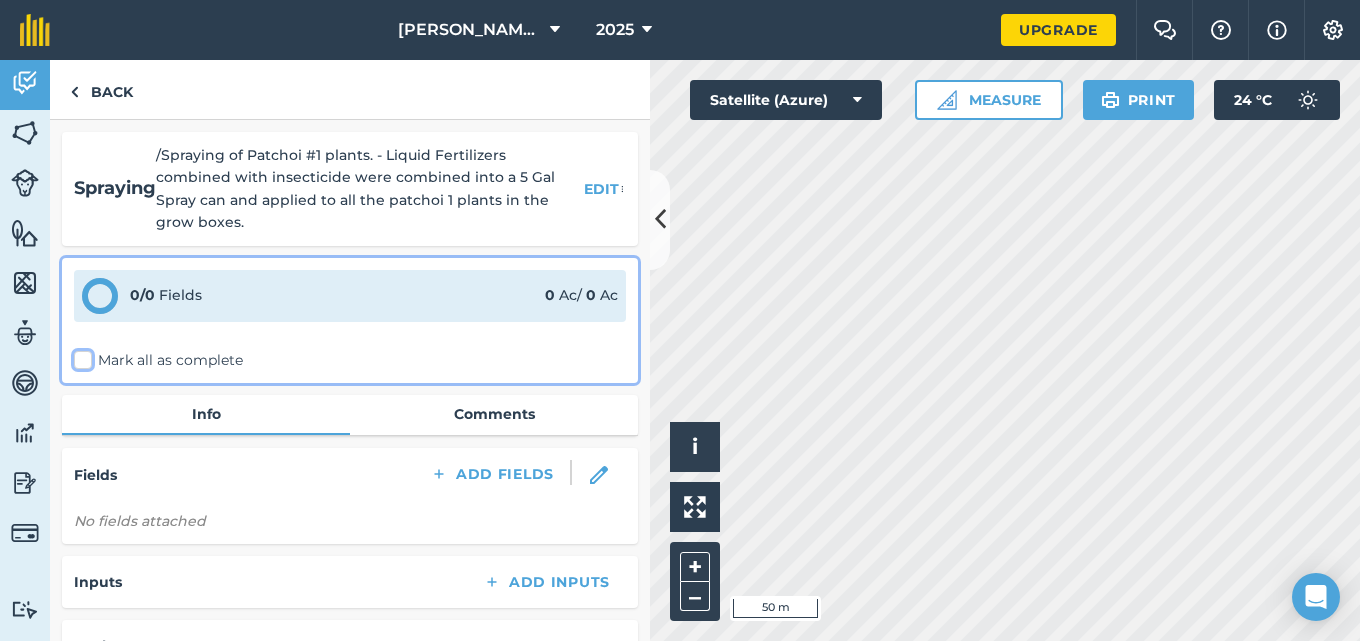 click on "Mark all as complete" at bounding box center [80, 356] 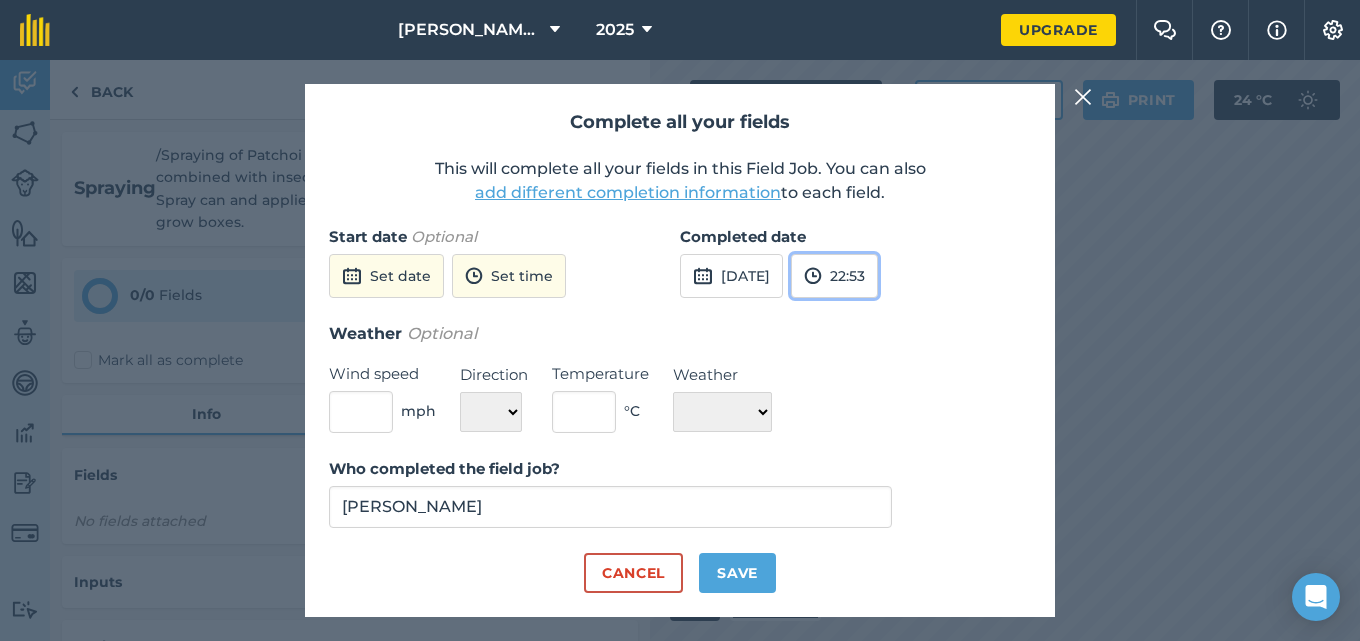 click on "22:53" at bounding box center [834, 276] 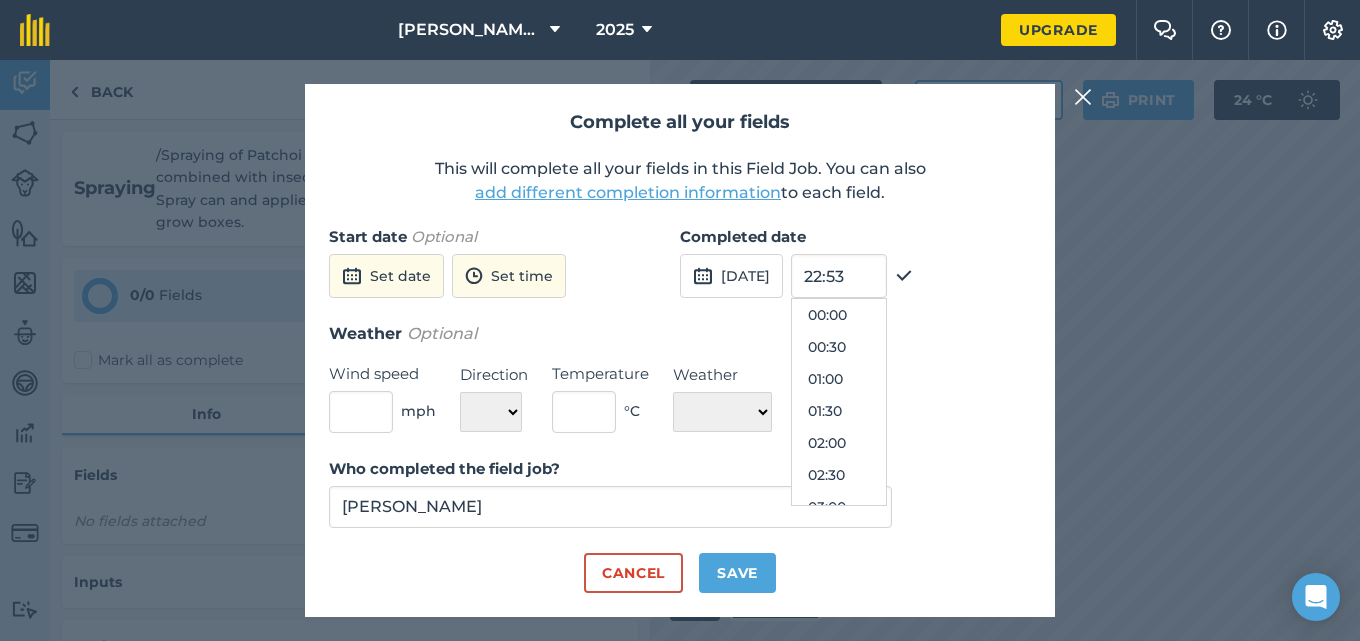 scroll, scrollTop: 1330, scrollLeft: 0, axis: vertical 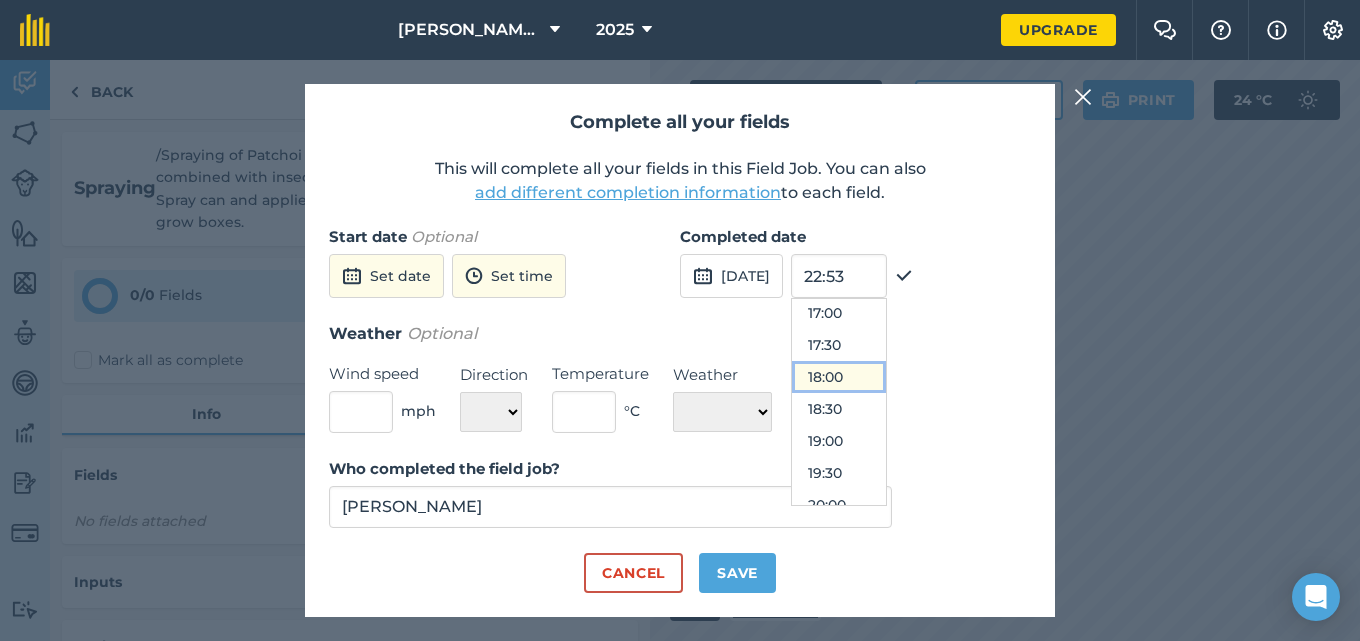 click on "18:00" at bounding box center [839, 377] 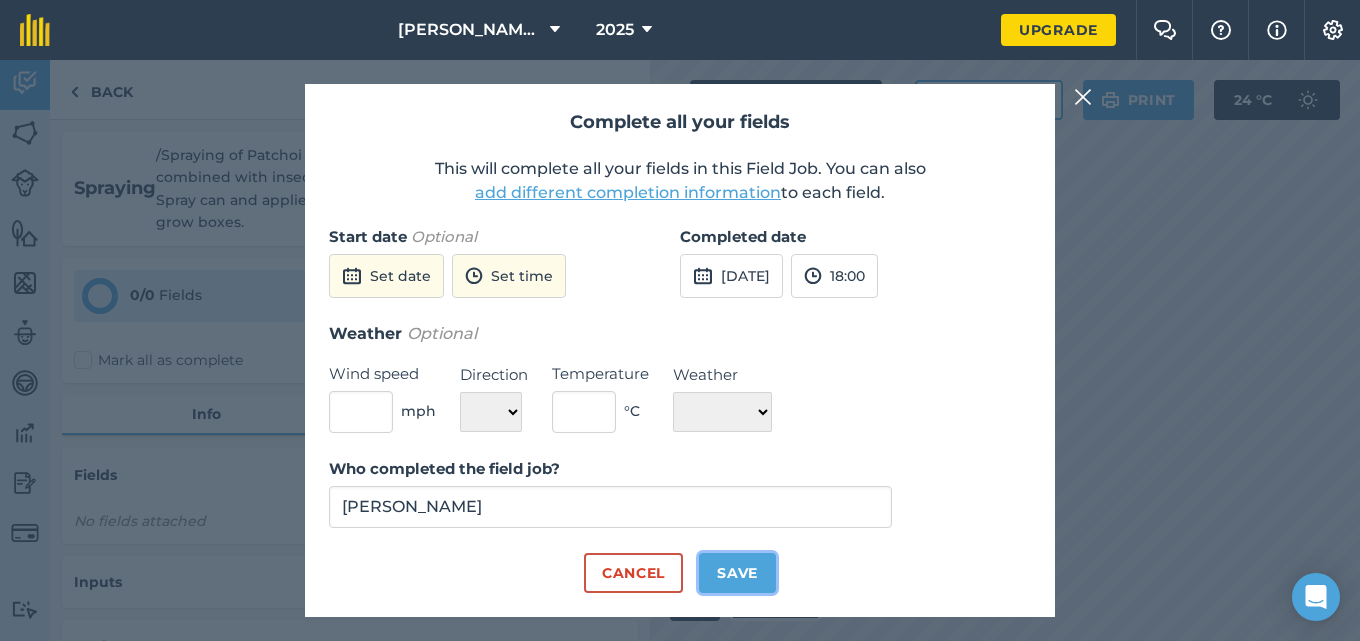 click on "Save" at bounding box center (737, 573) 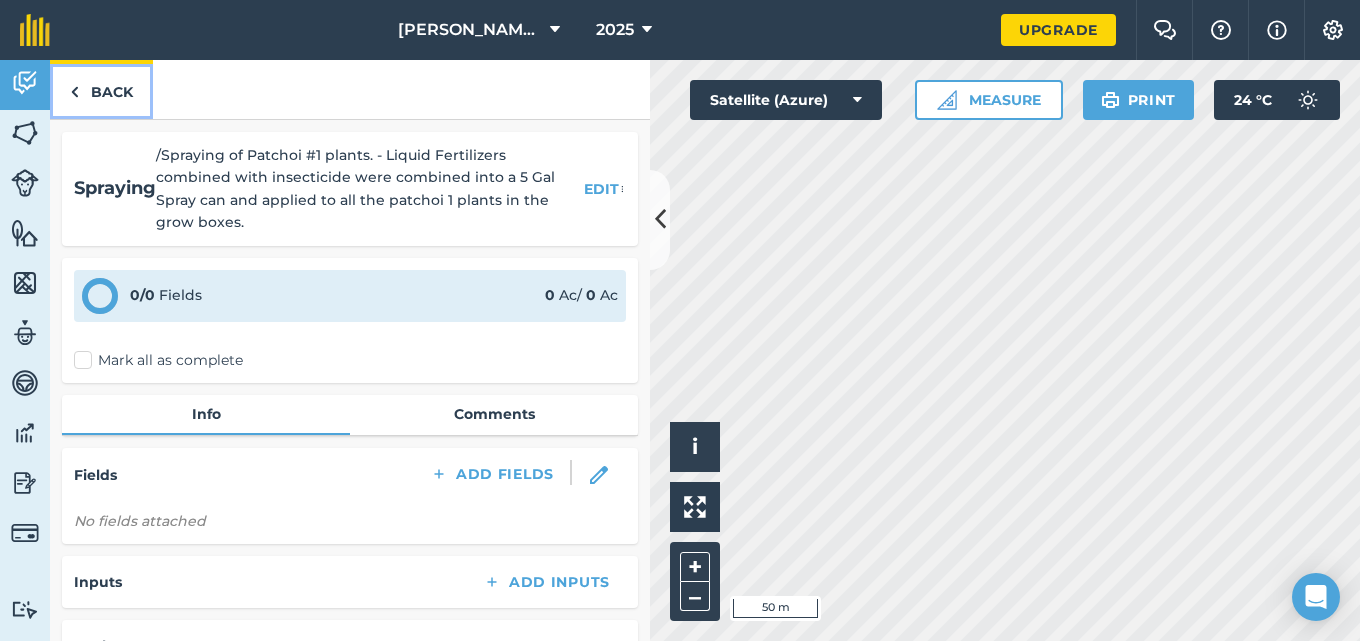 click on "Back" at bounding box center (101, 89) 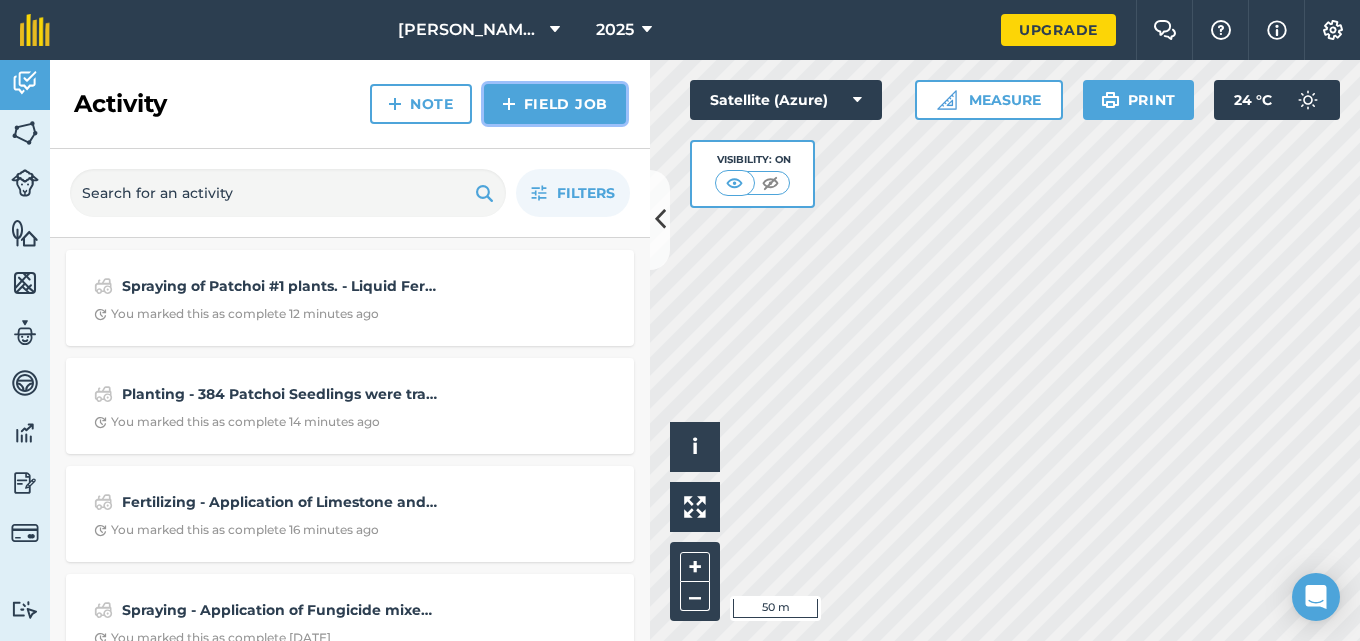 click on "Field Job" at bounding box center (555, 104) 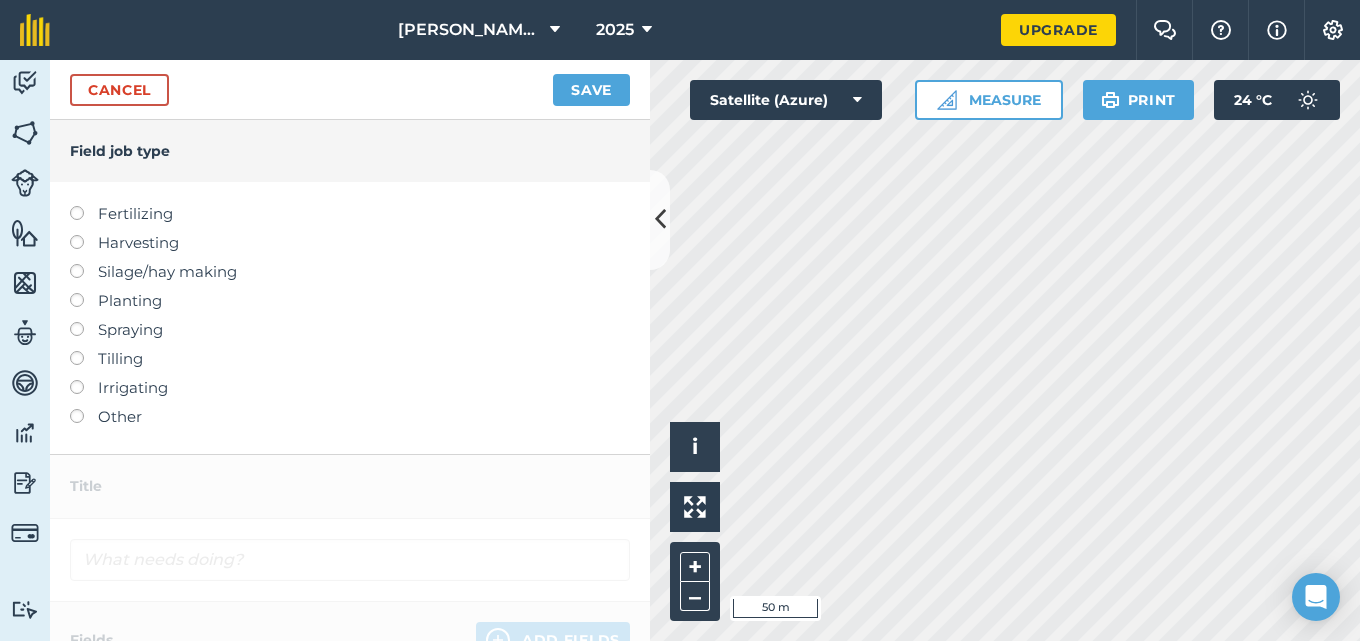 click at bounding box center [84, 293] 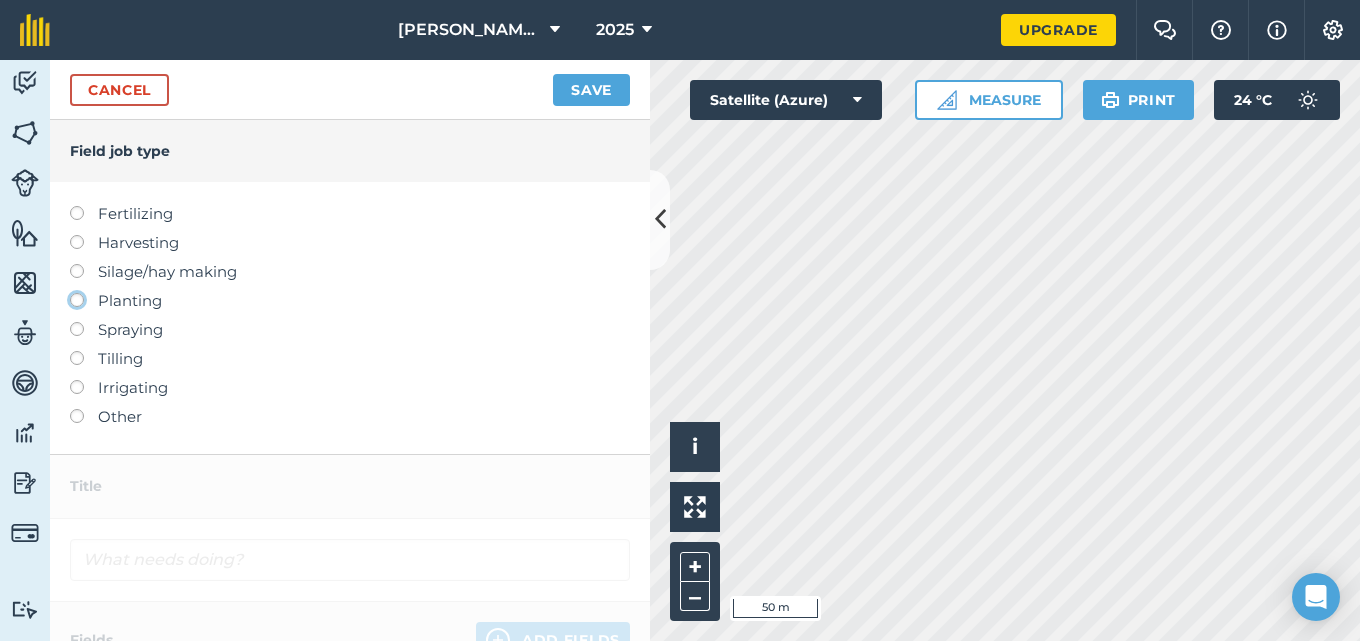 click on "Planting" at bounding box center (-9943, 299) 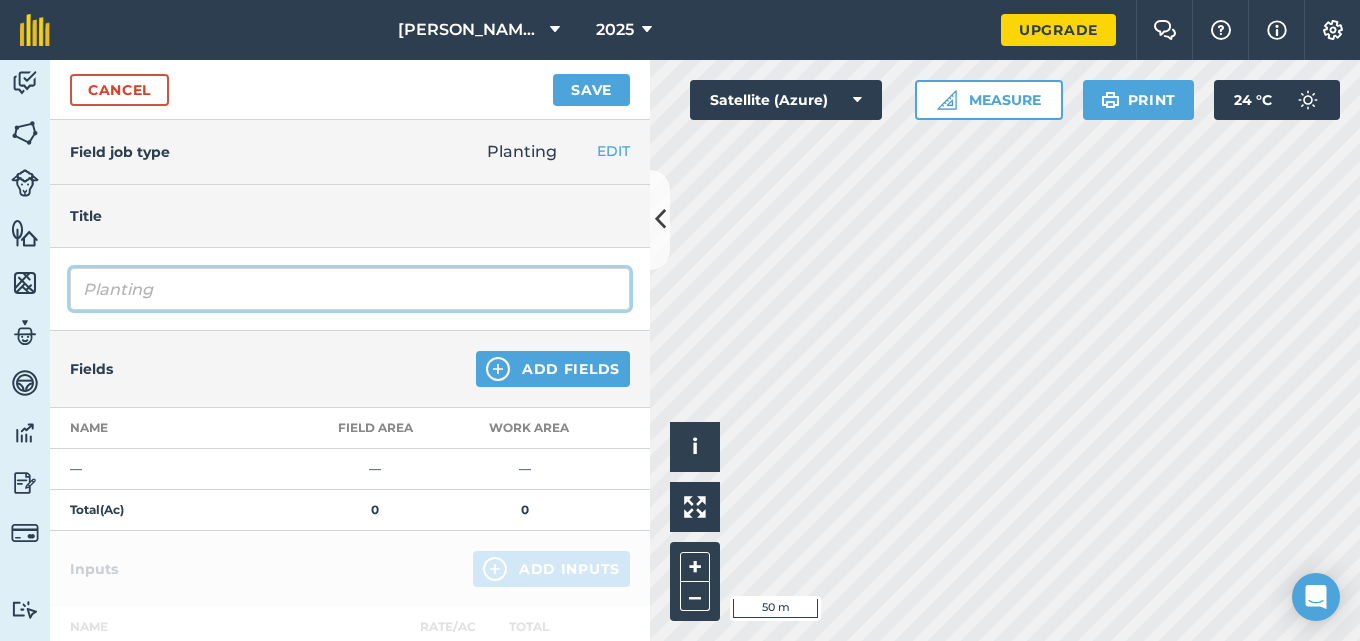 click on "Planting" at bounding box center [350, 289] 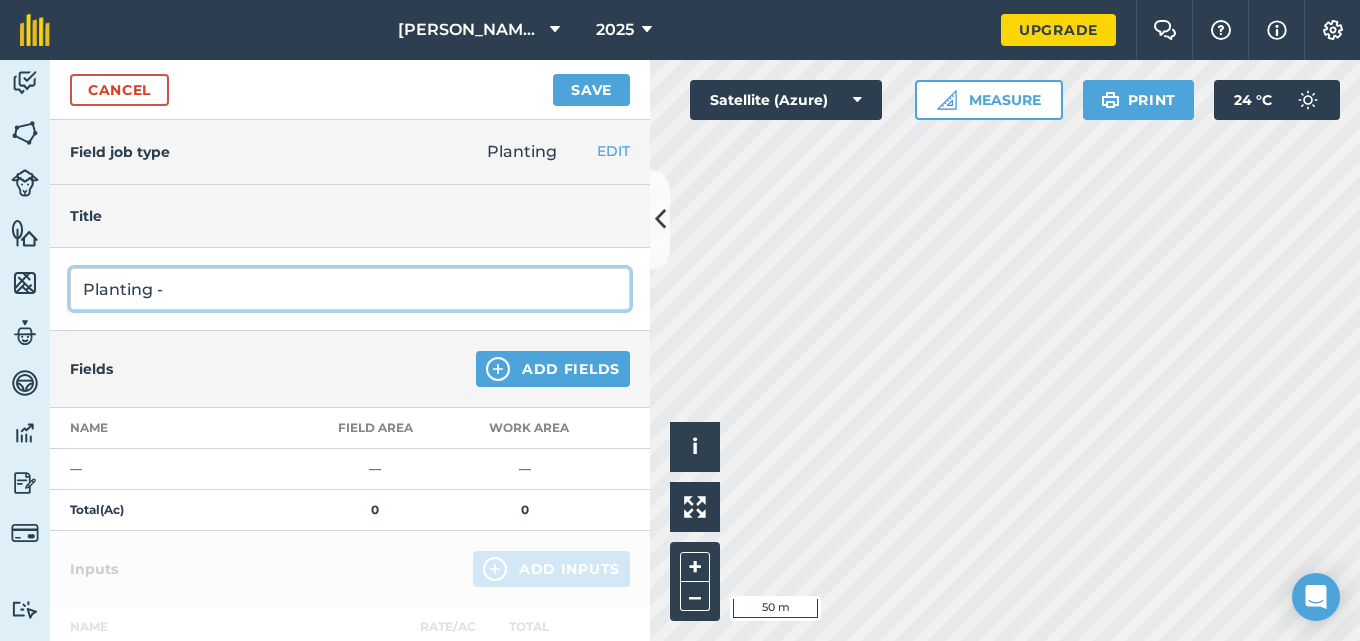type on "Planting -" 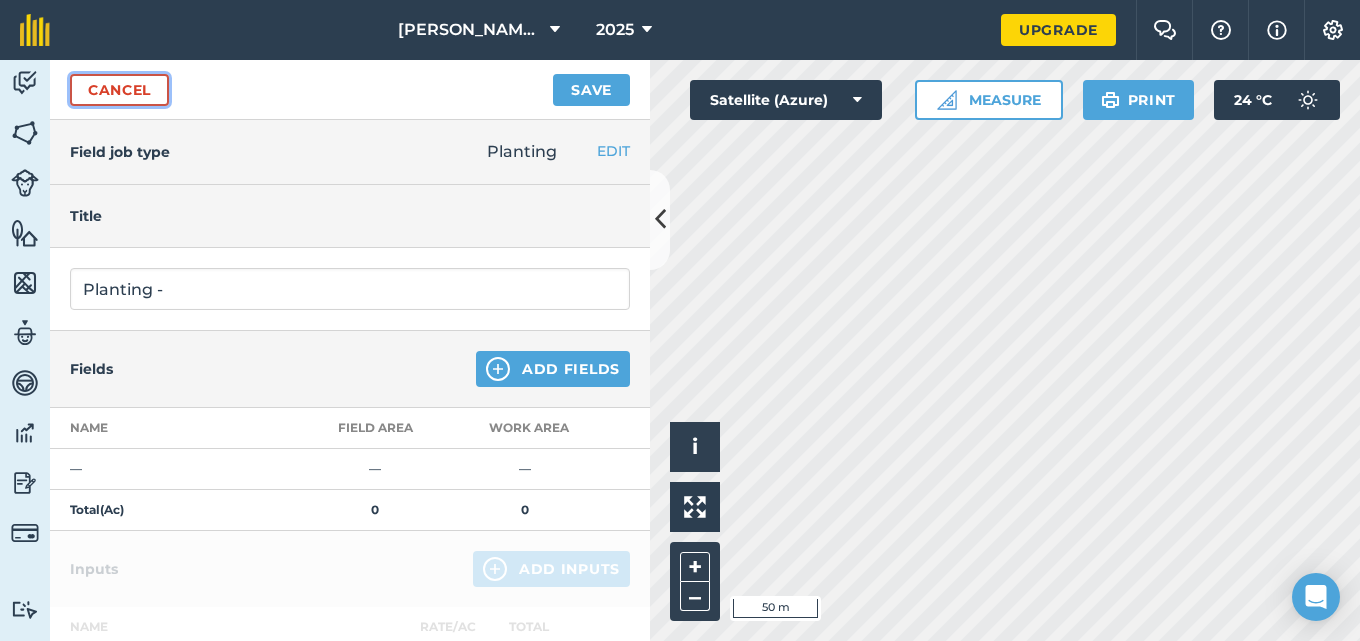 click on "Cancel" at bounding box center (119, 90) 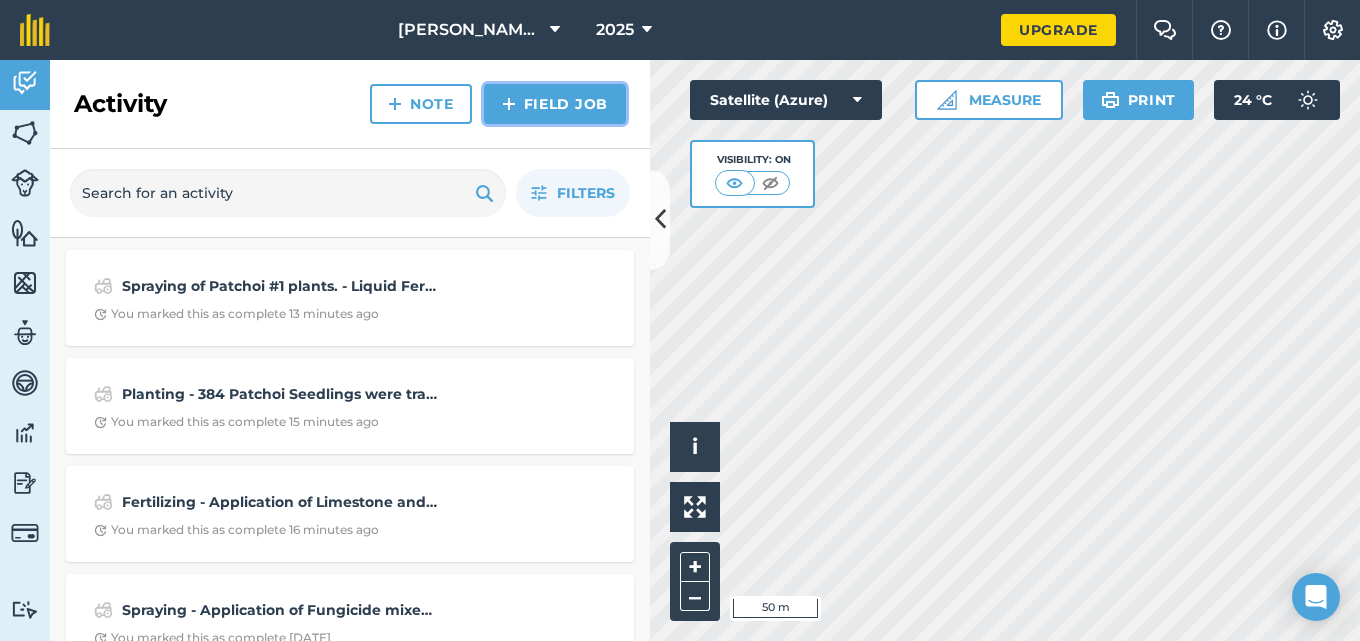 click on "Field Job" at bounding box center (555, 104) 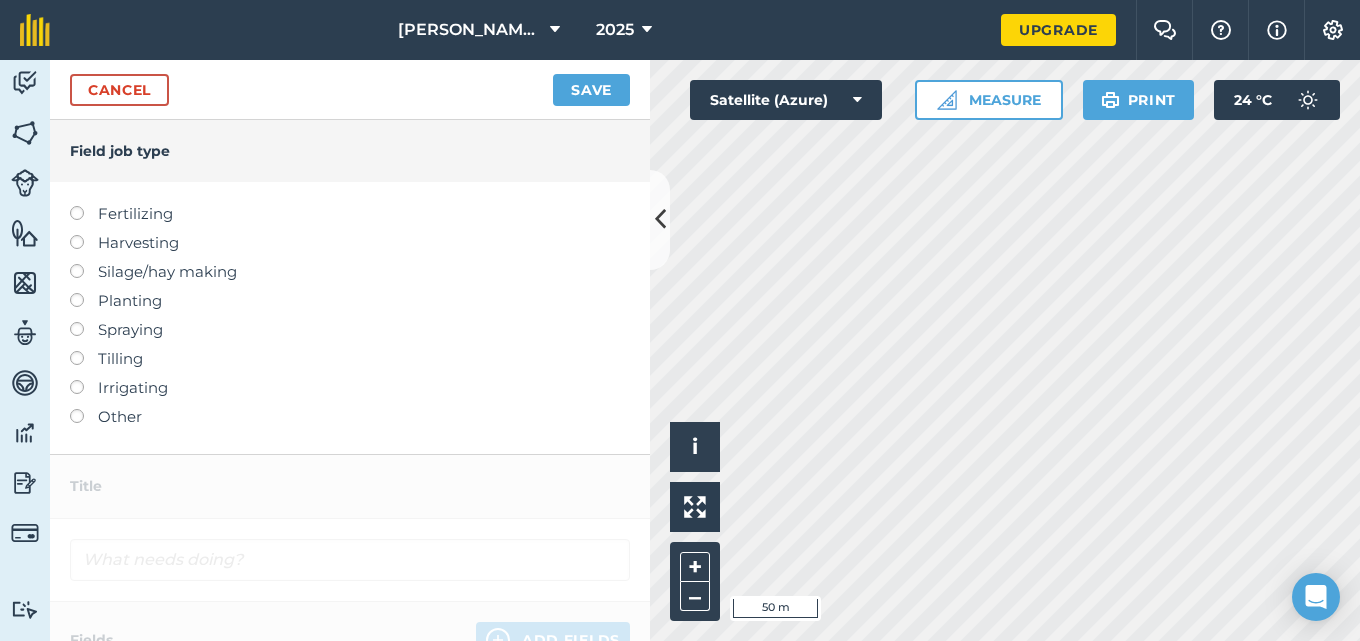 click at bounding box center (84, 322) 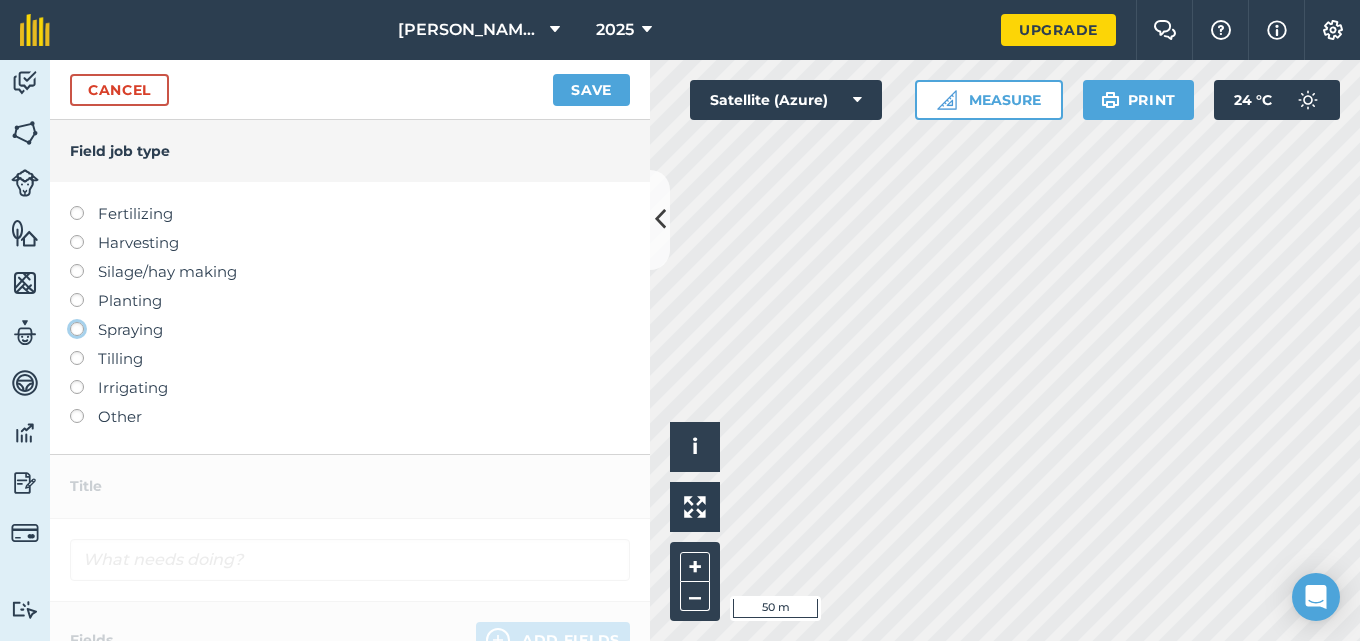 click on "Spraying" at bounding box center (-9943, 328) 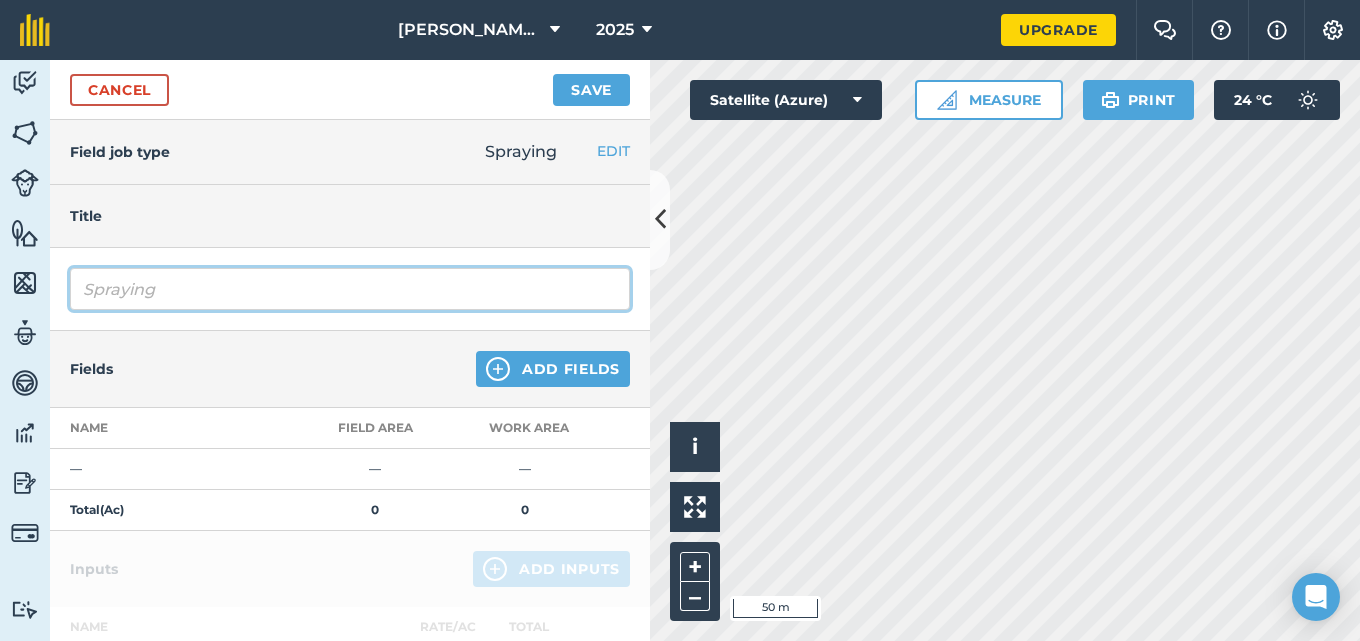 click on "Spraying" at bounding box center [350, 289] 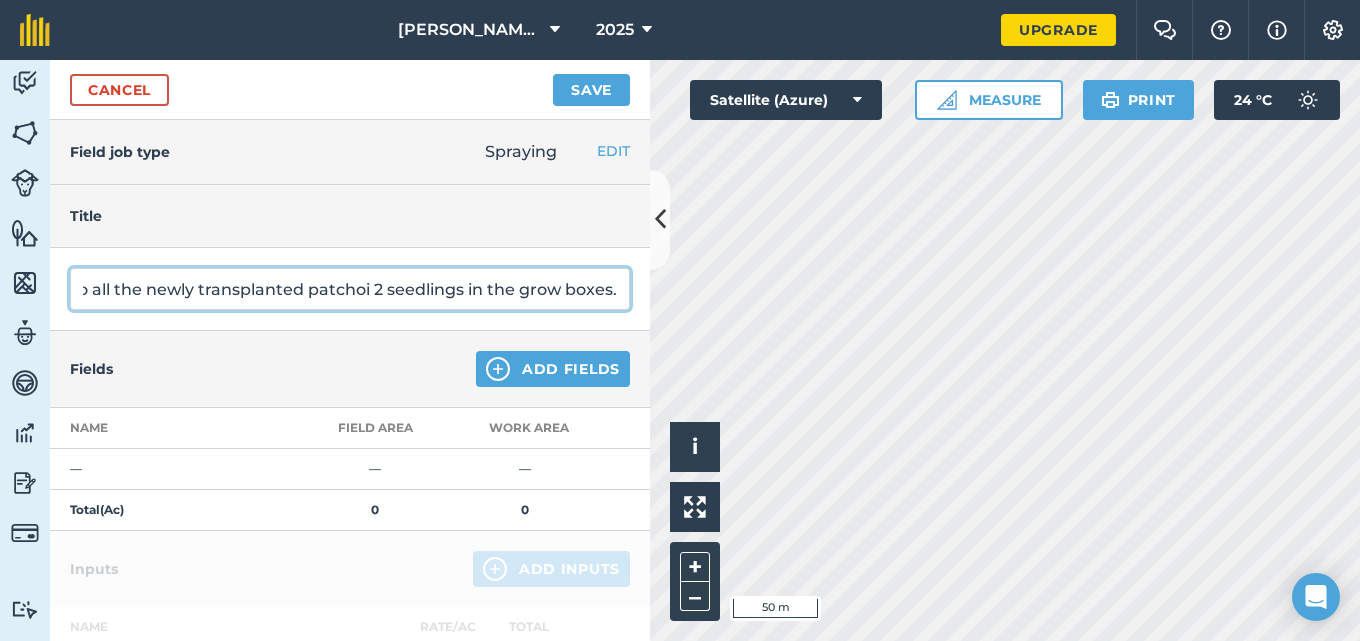 scroll, scrollTop: 0, scrollLeft: 1069, axis: horizontal 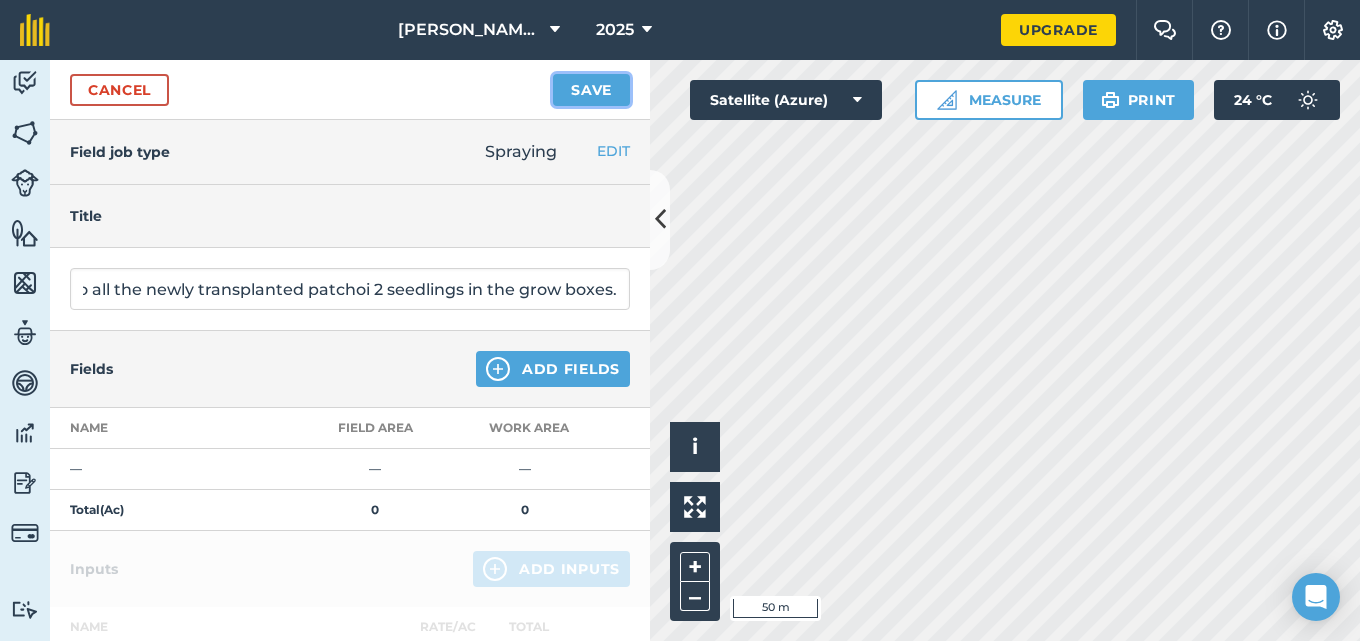 click on "Save" at bounding box center (591, 90) 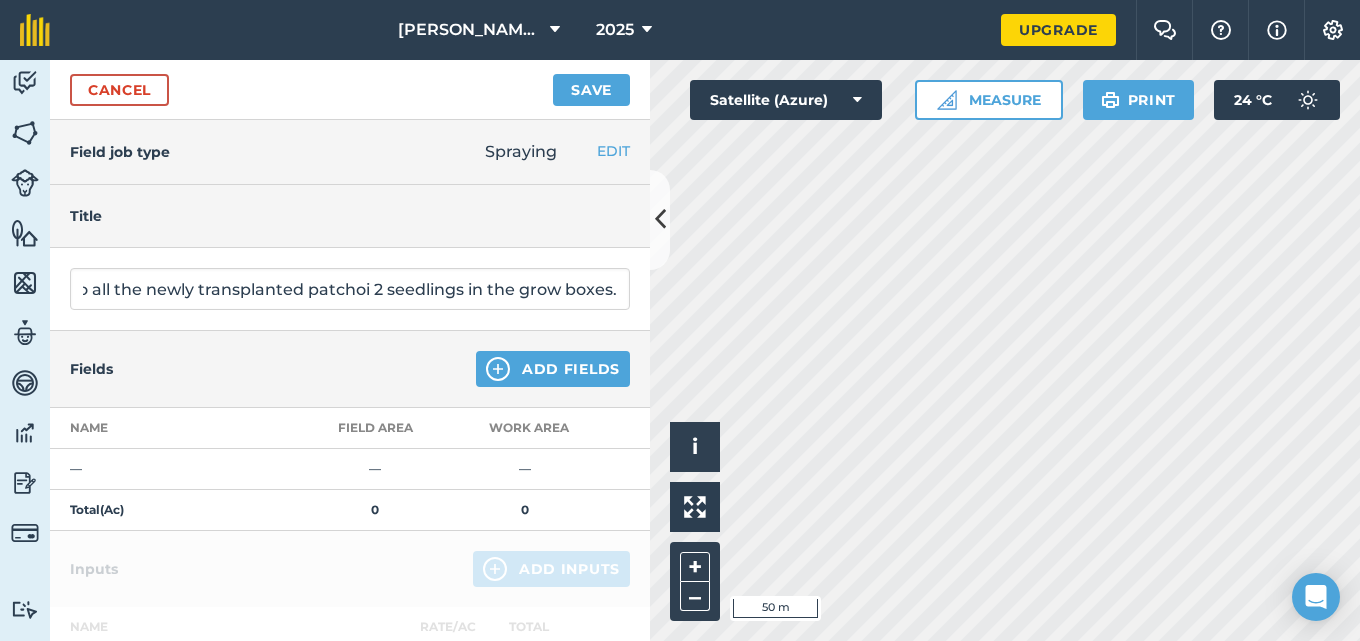 scroll, scrollTop: 0, scrollLeft: 0, axis: both 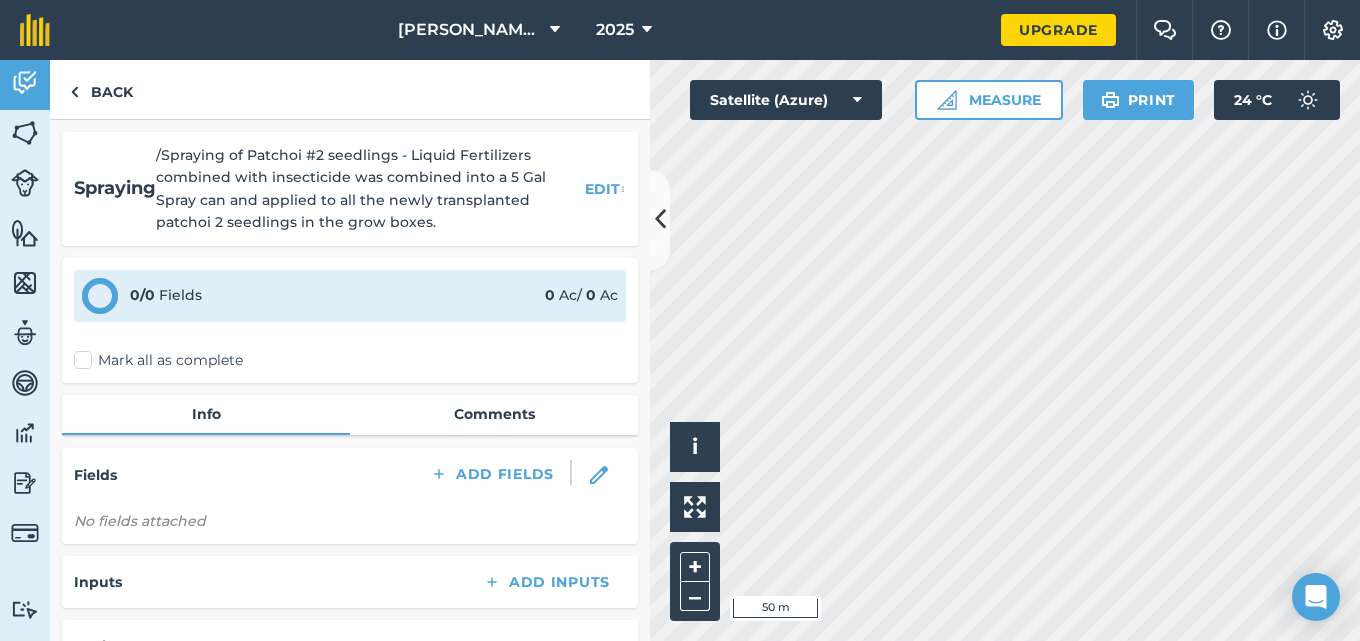 click on "Mark all as complete" at bounding box center [158, 360] 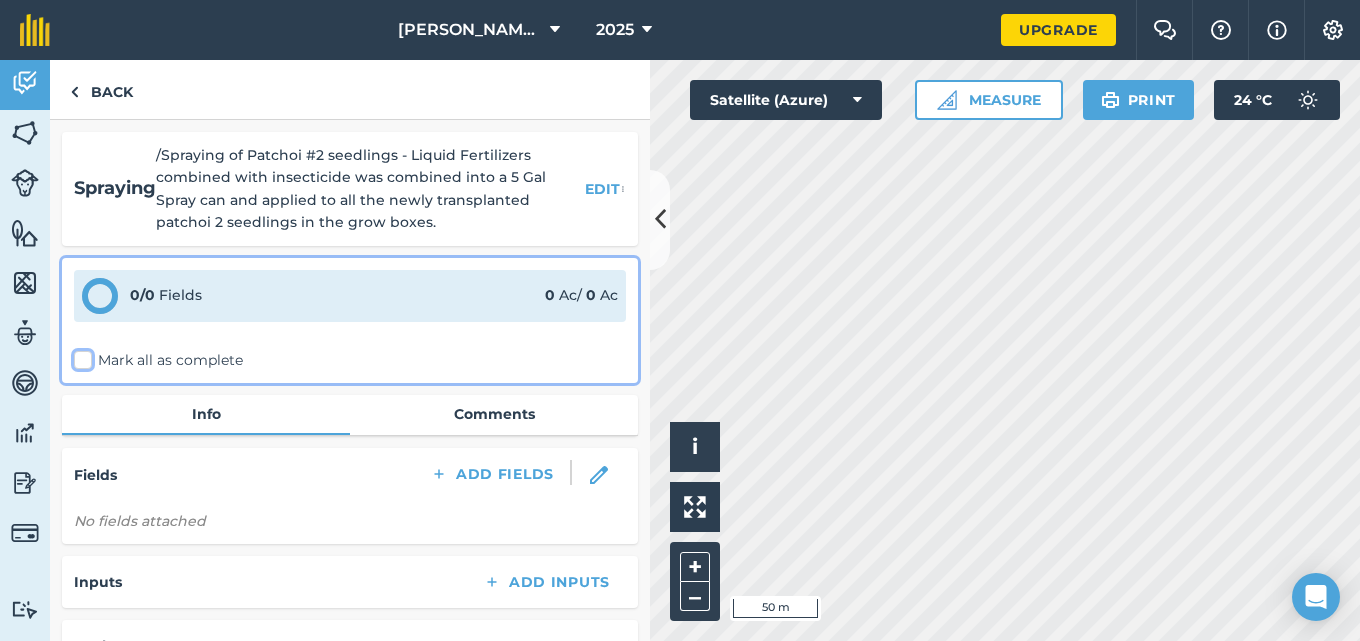 click on "Mark all as complete" at bounding box center (80, 356) 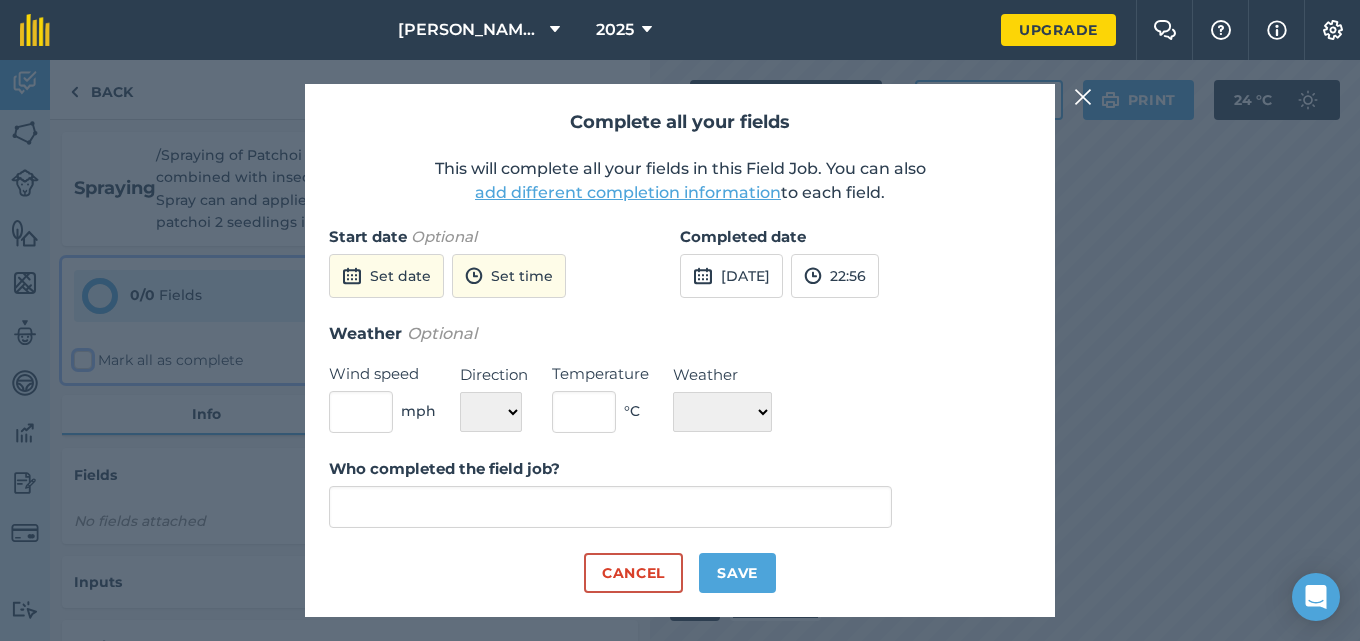 type on "[PERSON_NAME]" 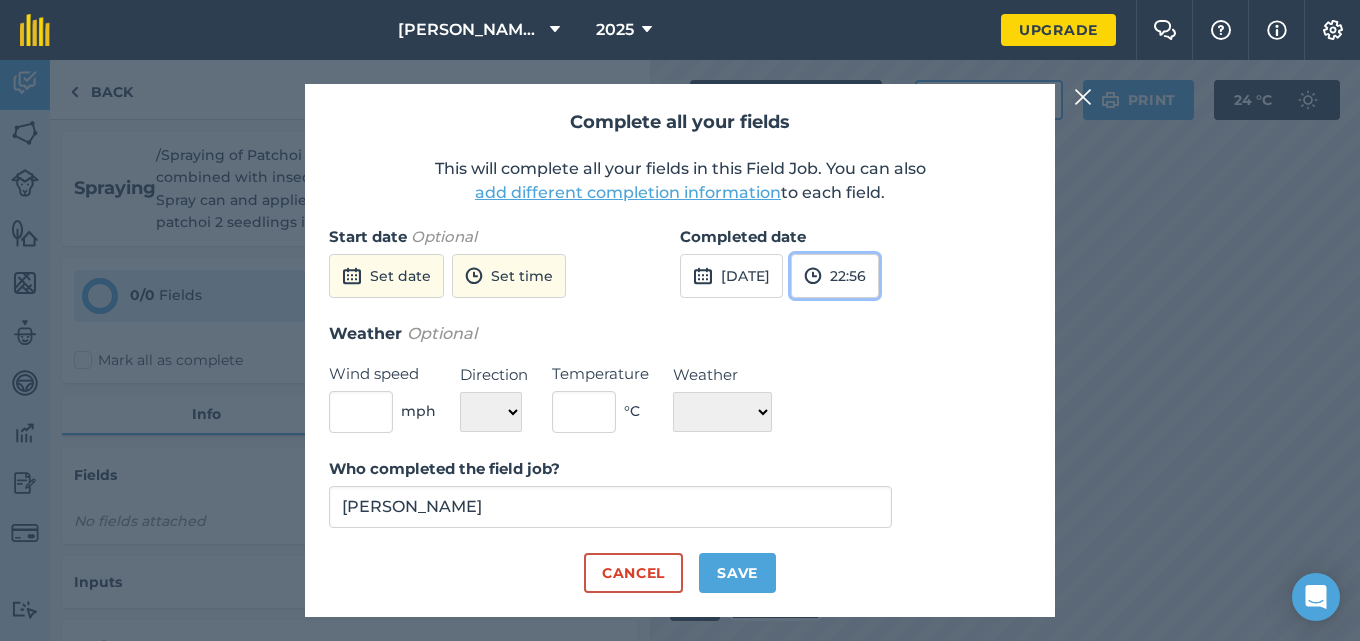 click on "22:56" at bounding box center [835, 276] 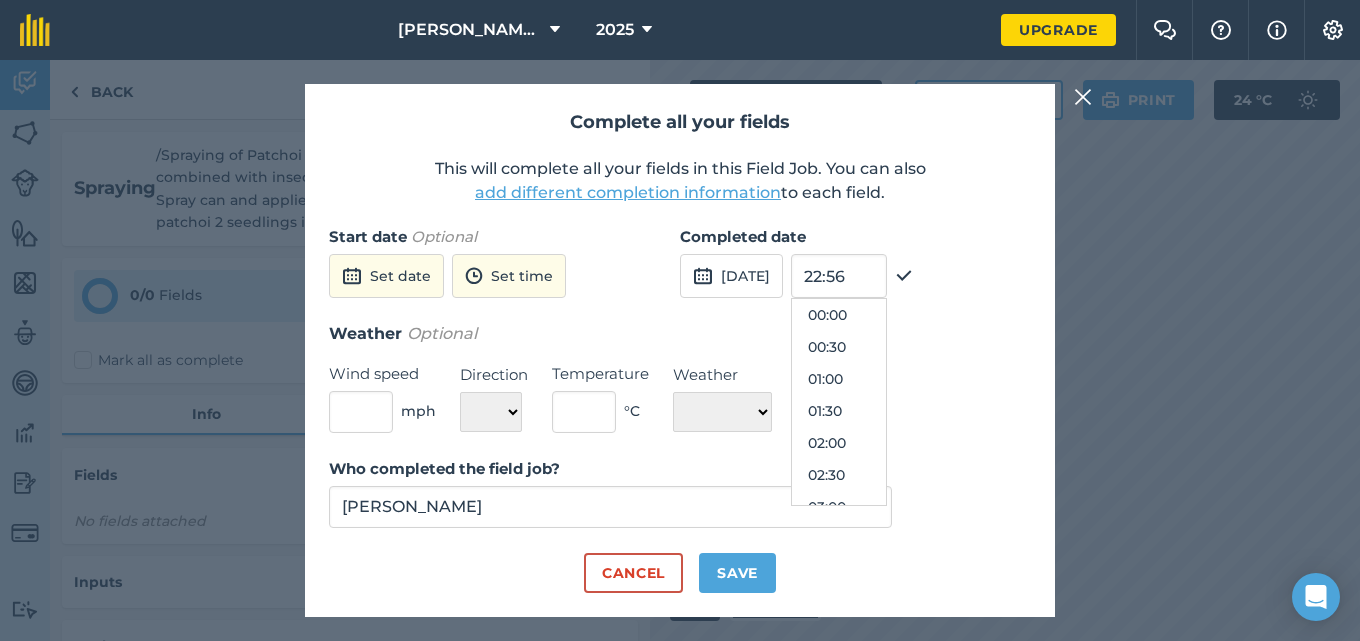 scroll, scrollTop: 1330, scrollLeft: 0, axis: vertical 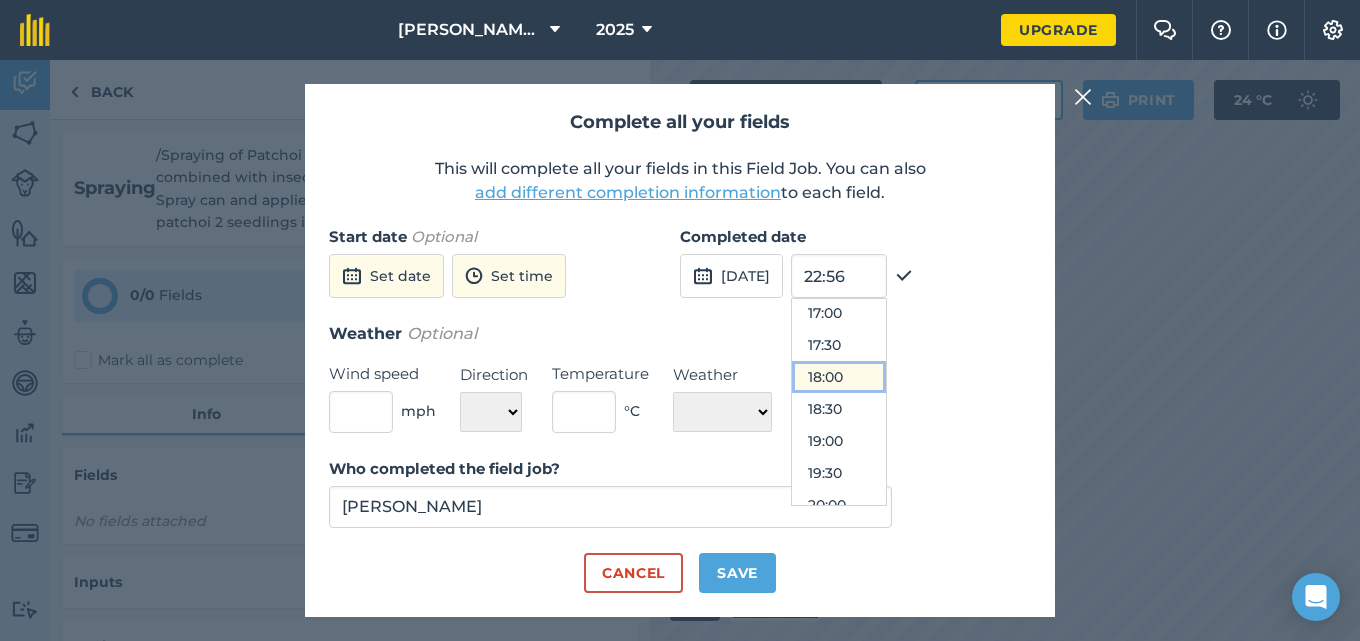 click on "18:00" at bounding box center (839, 377) 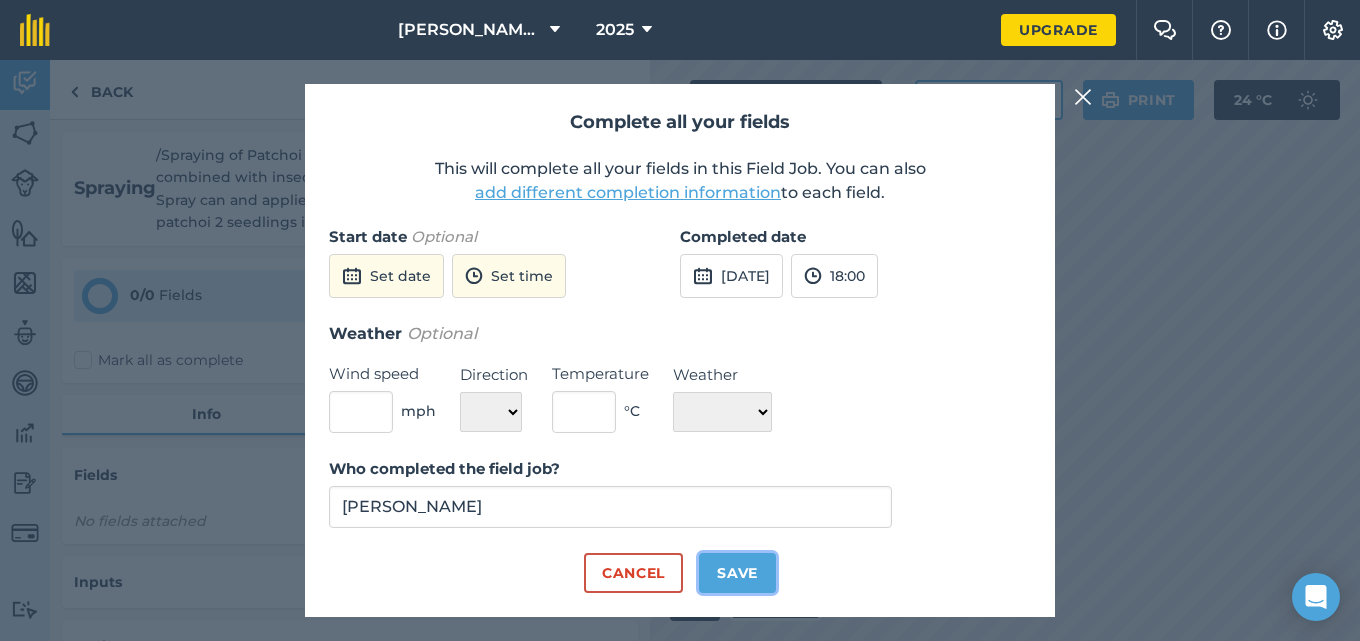 click on "Save" at bounding box center [737, 573] 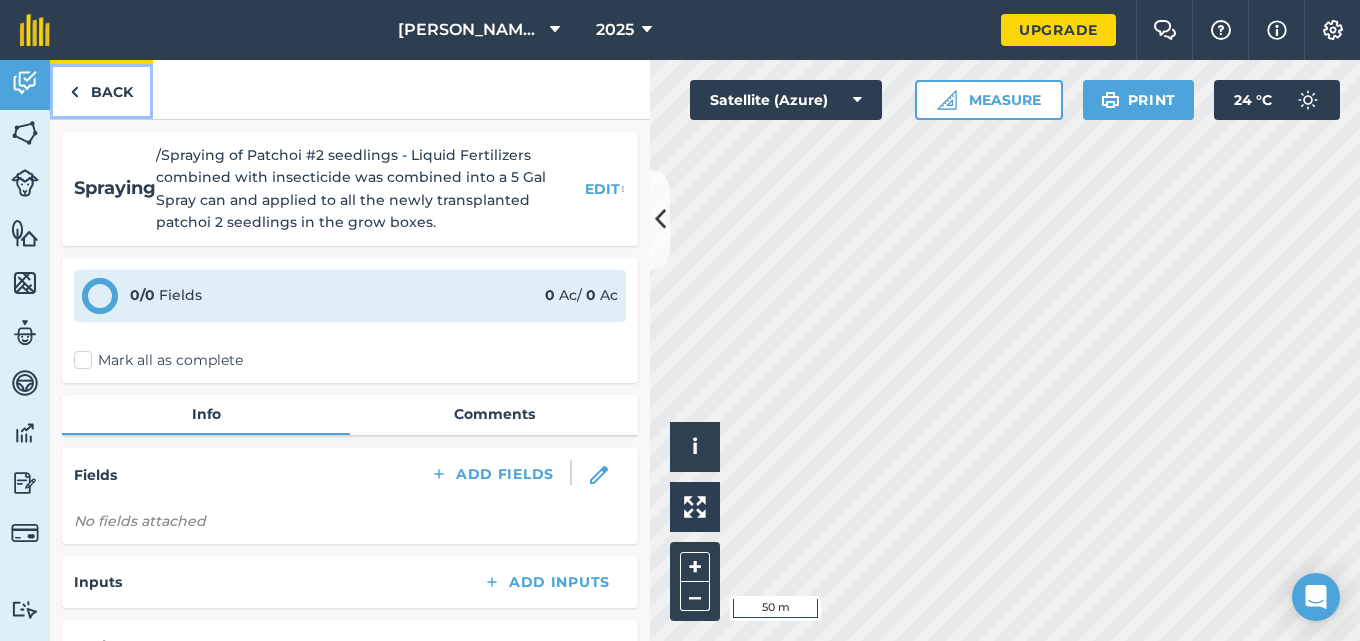 click on "Back" at bounding box center (101, 89) 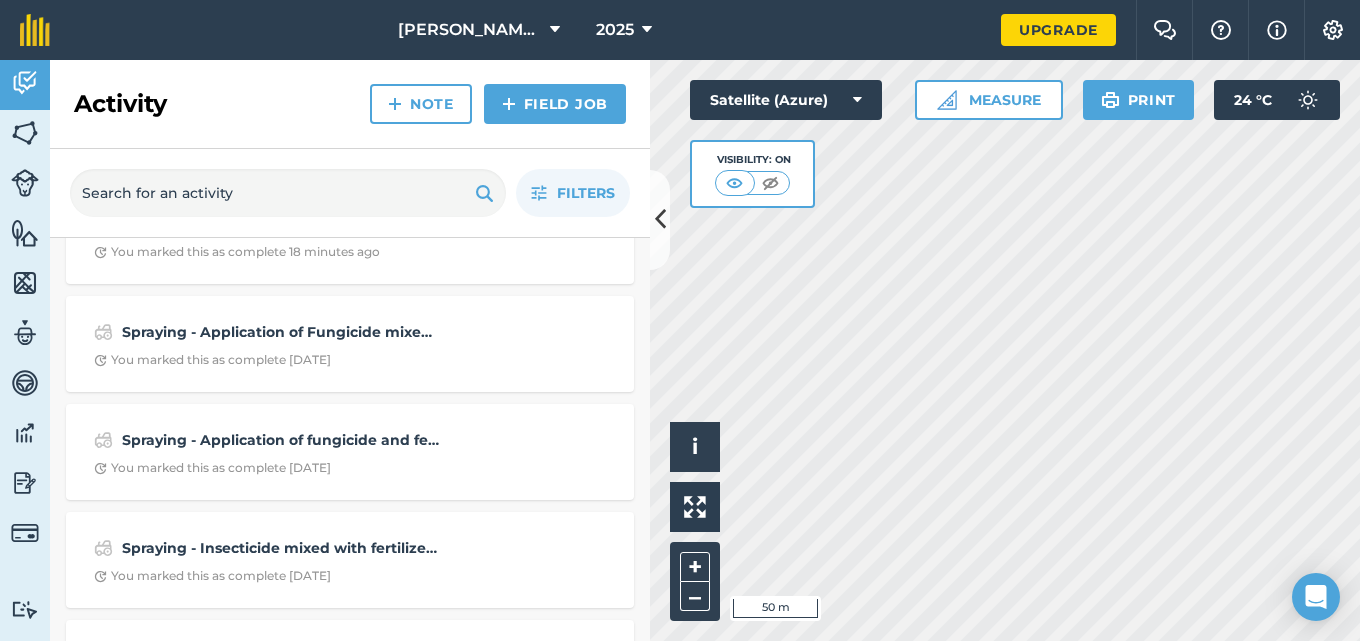 scroll, scrollTop: 0, scrollLeft: 0, axis: both 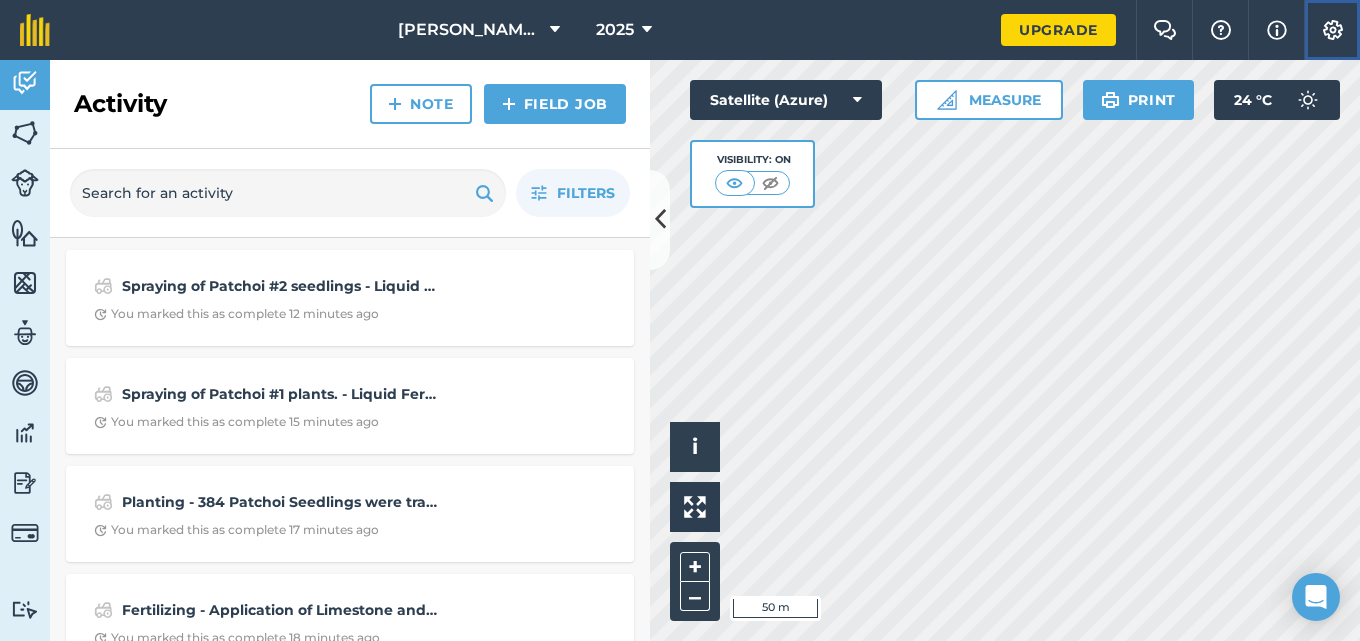 click at bounding box center [1333, 30] 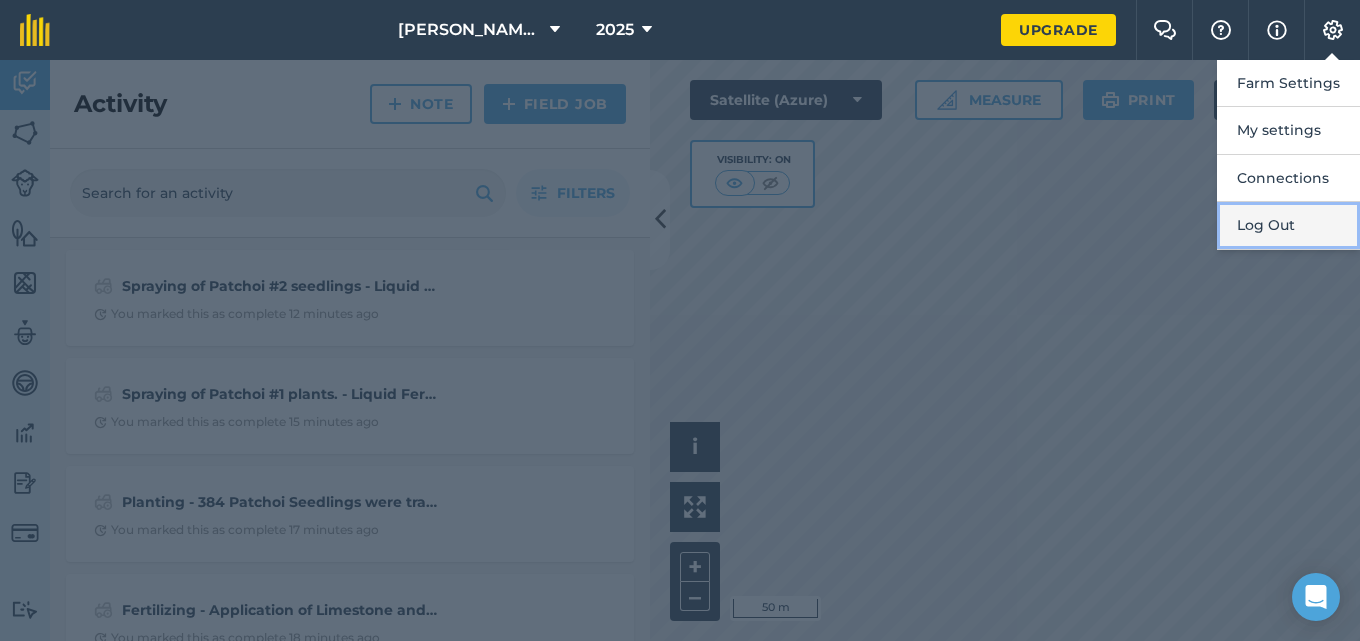 click on "Log Out" at bounding box center [1288, 225] 